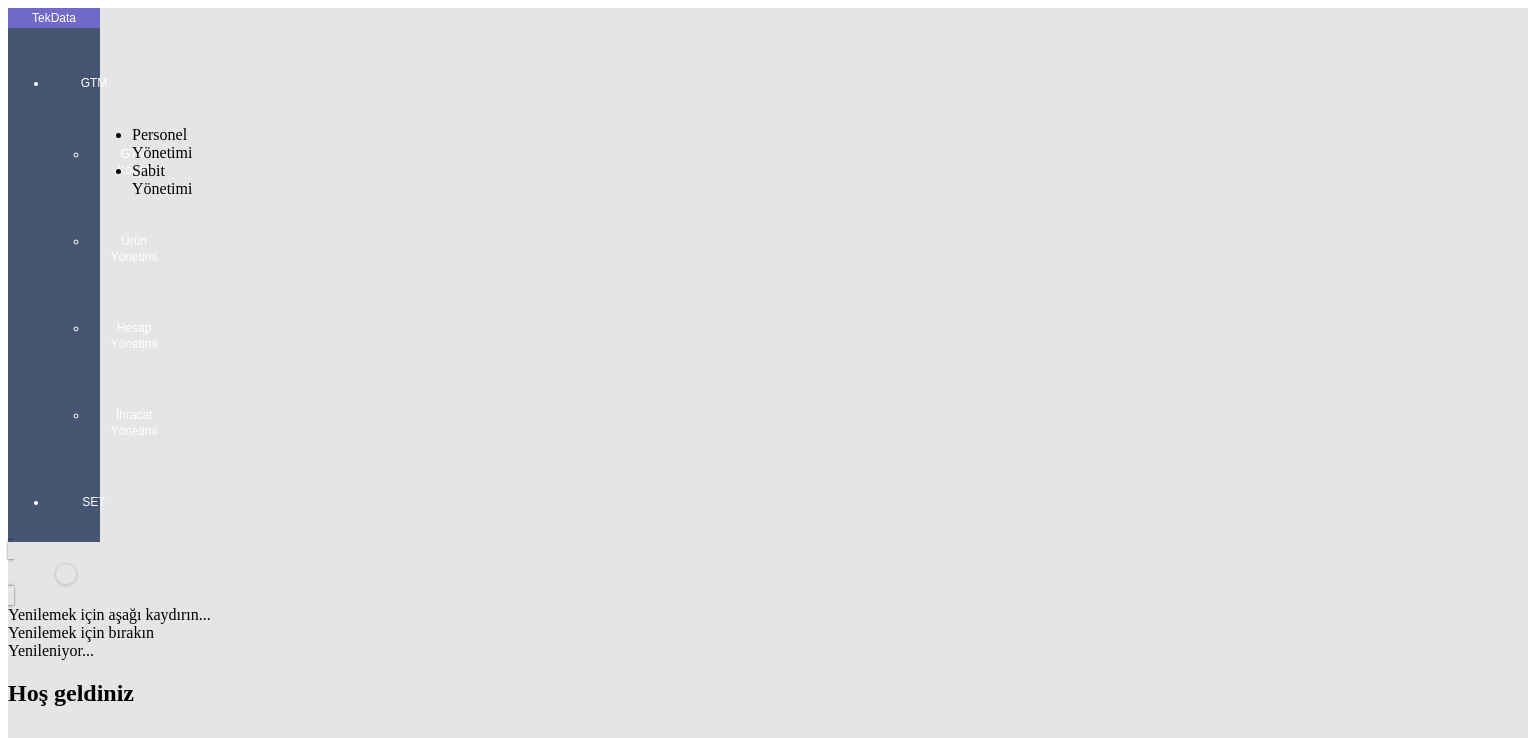 scroll, scrollTop: 0, scrollLeft: 0, axis: both 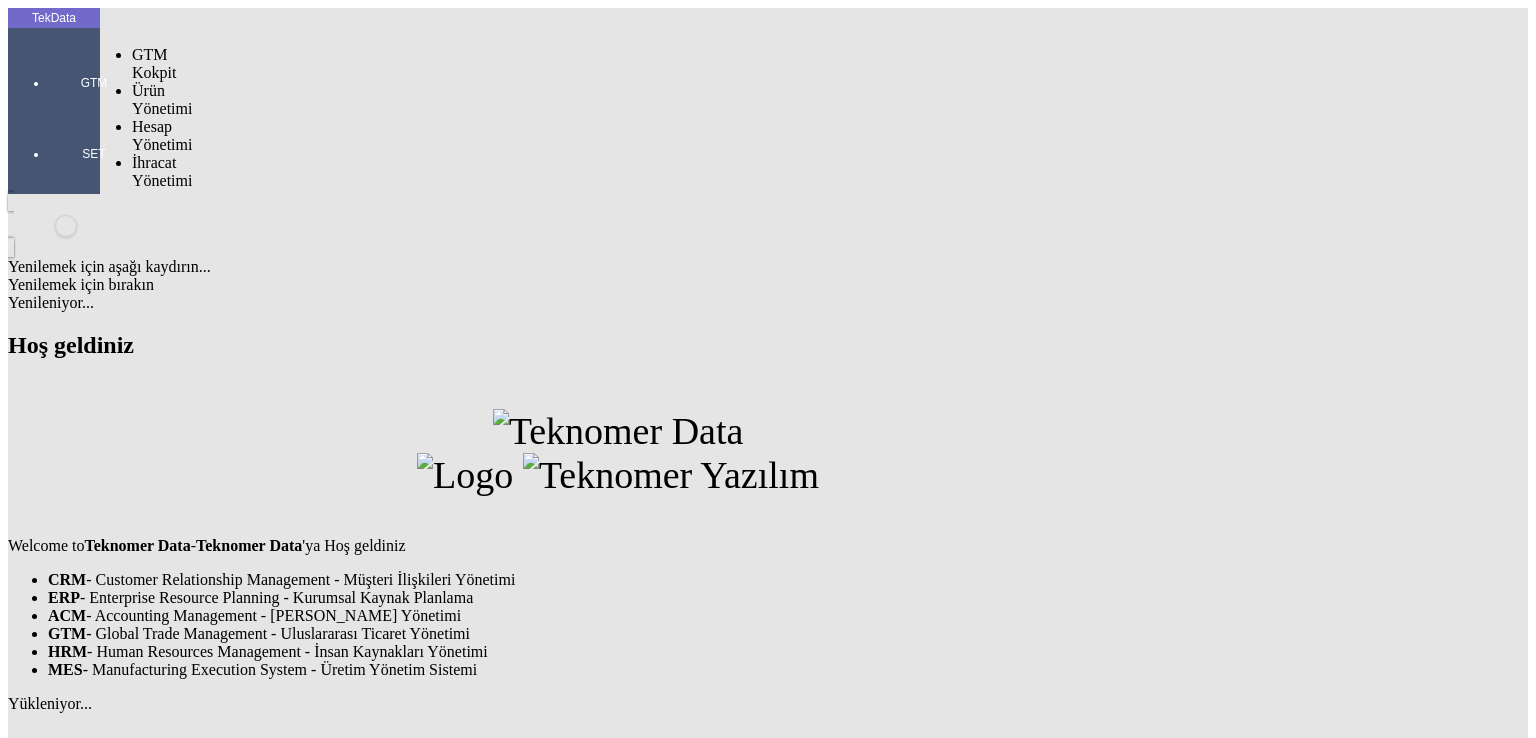 click at bounding box center [94, 111] 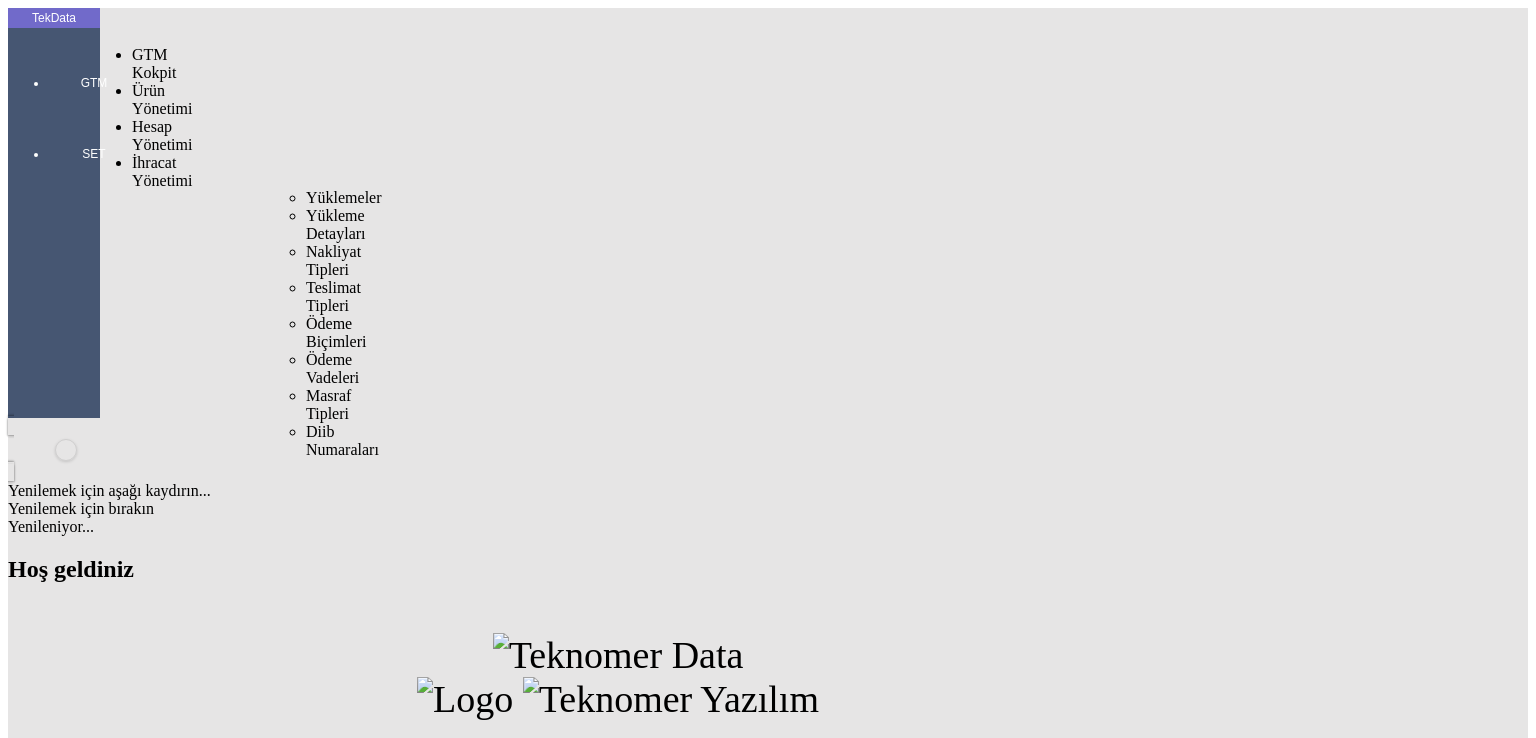 click on "İhracat Yönetimi" at bounding box center [162, 171] 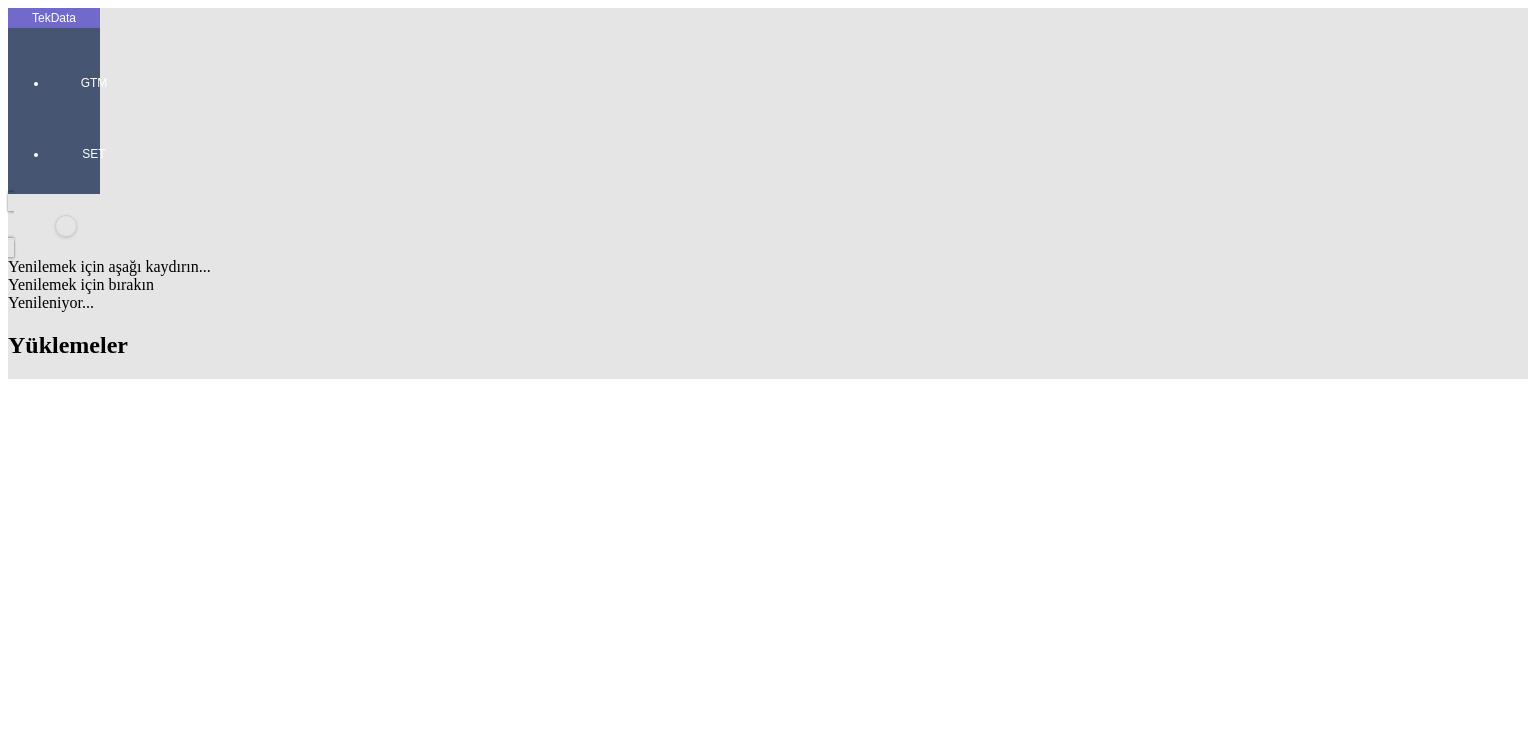 scroll, scrollTop: 1600, scrollLeft: 0, axis: vertical 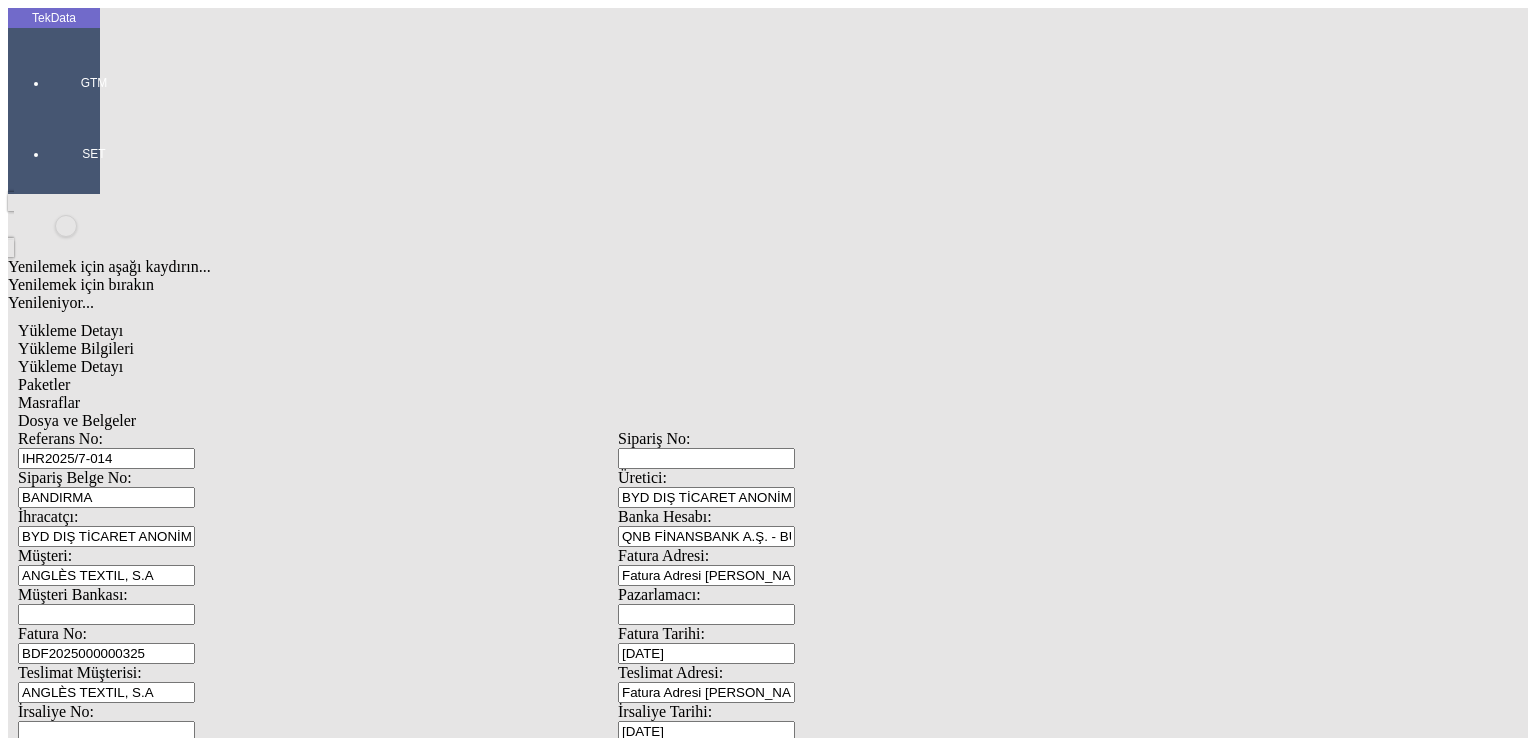 drag, startPoint x: 1019, startPoint y: 634, endPoint x: 843, endPoint y: 647, distance: 176.47946 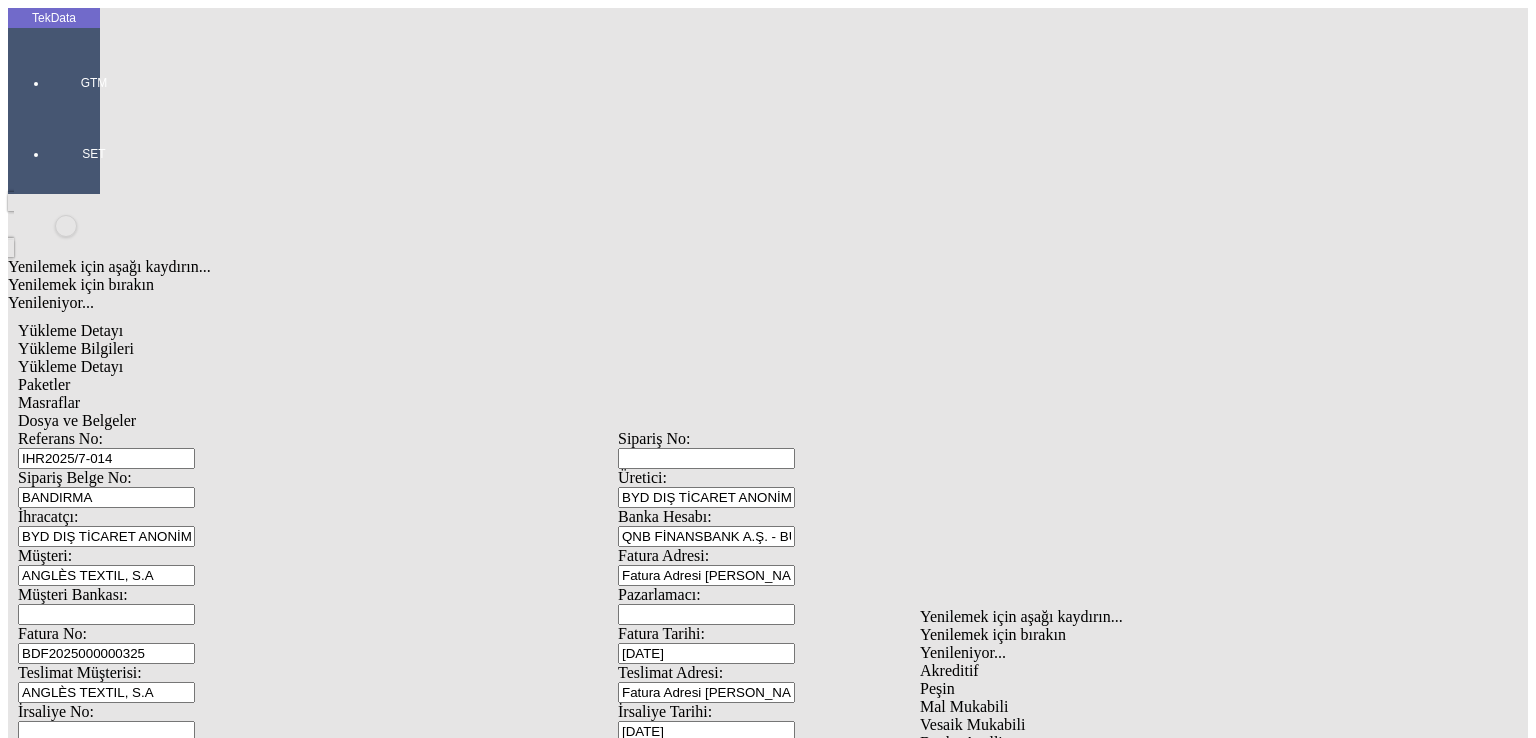 click on "Peşin" at bounding box center (1207, 689) 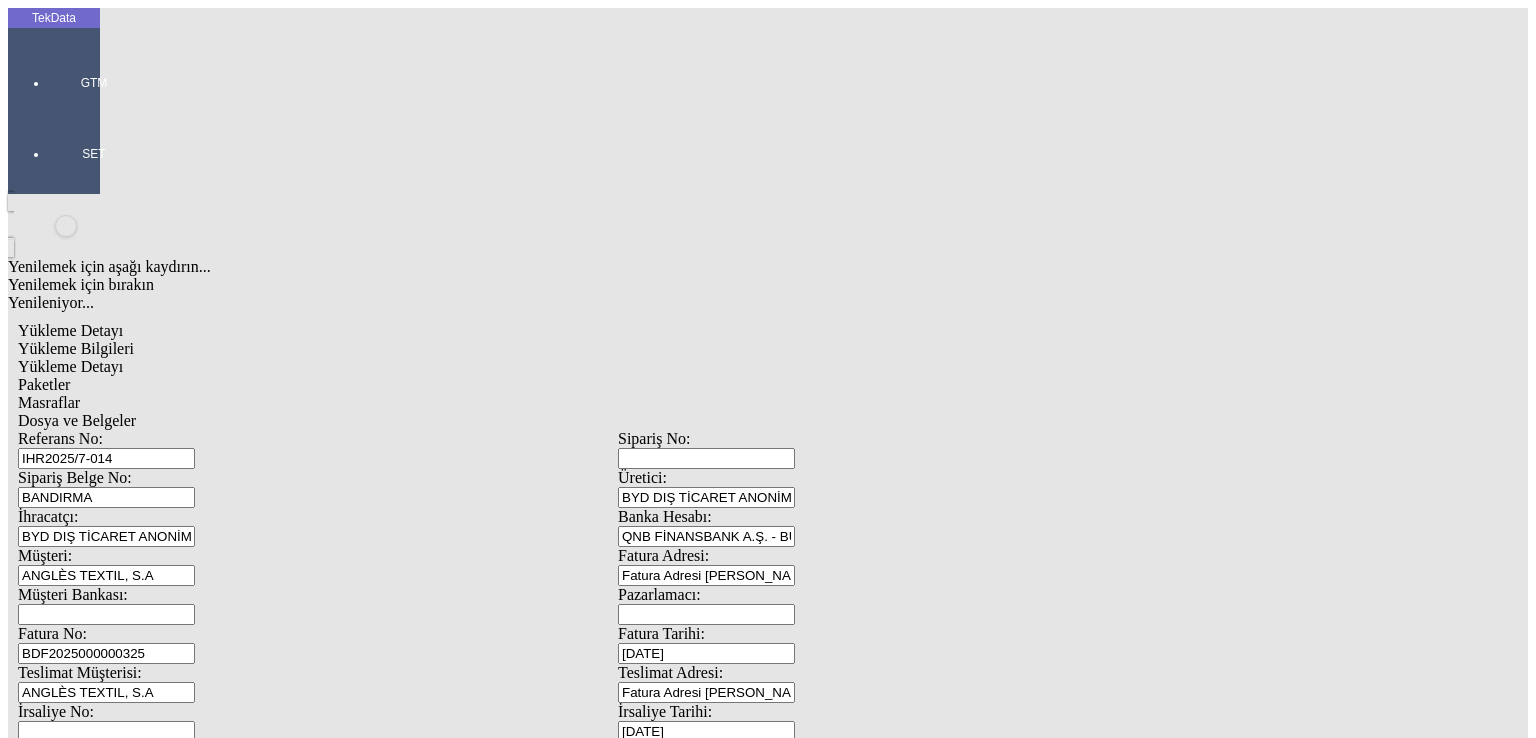 click on "Güncelle" 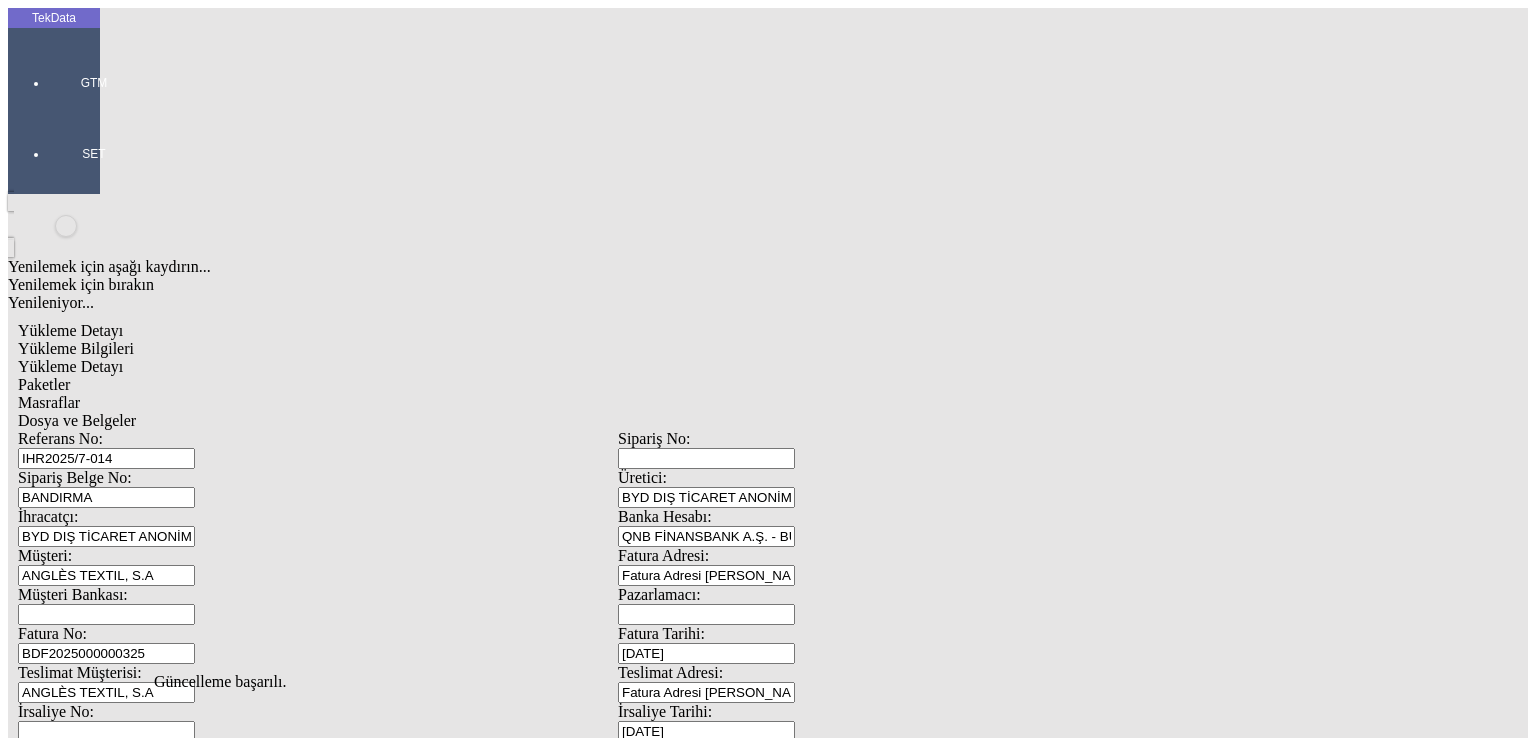 scroll, scrollTop: 0, scrollLeft: 0, axis: both 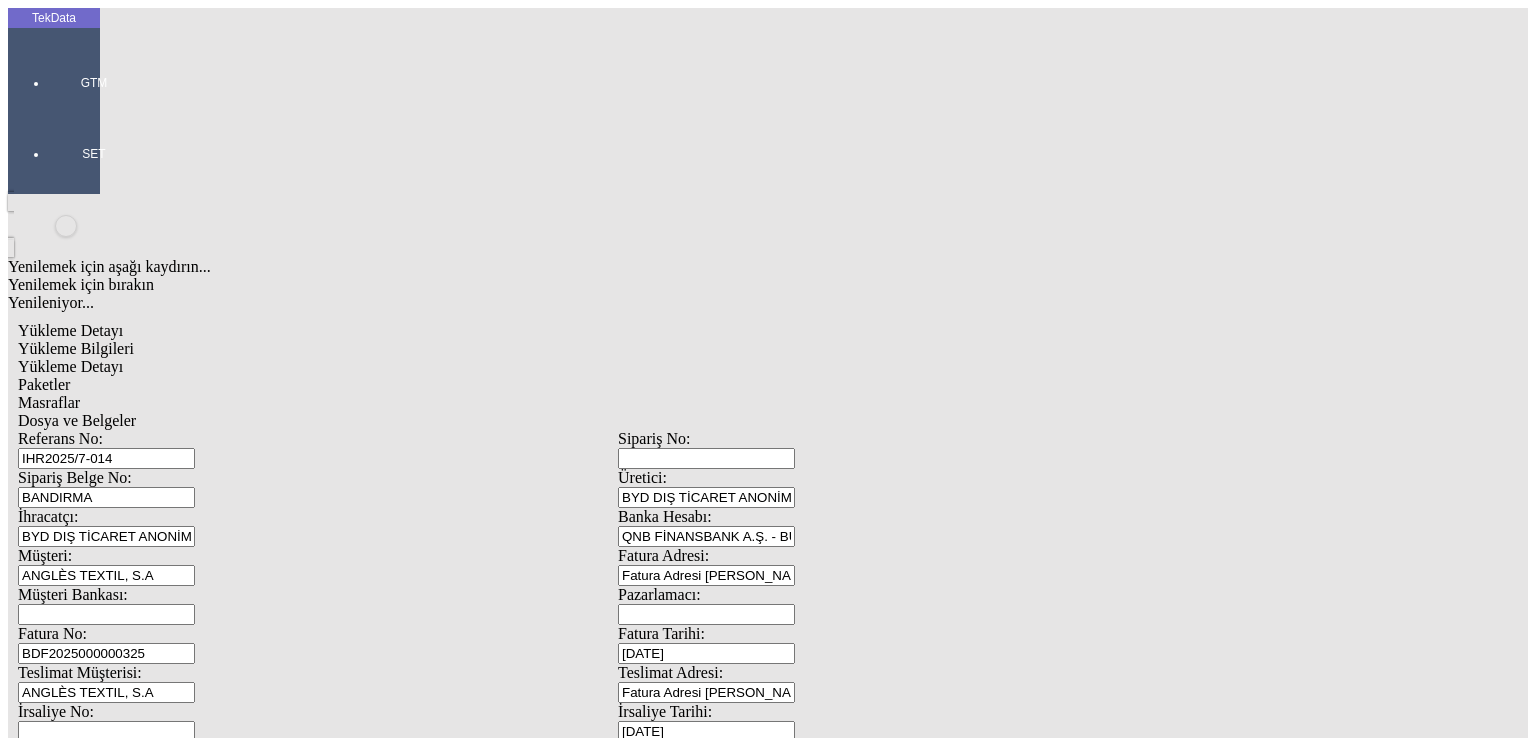 type on "20000" 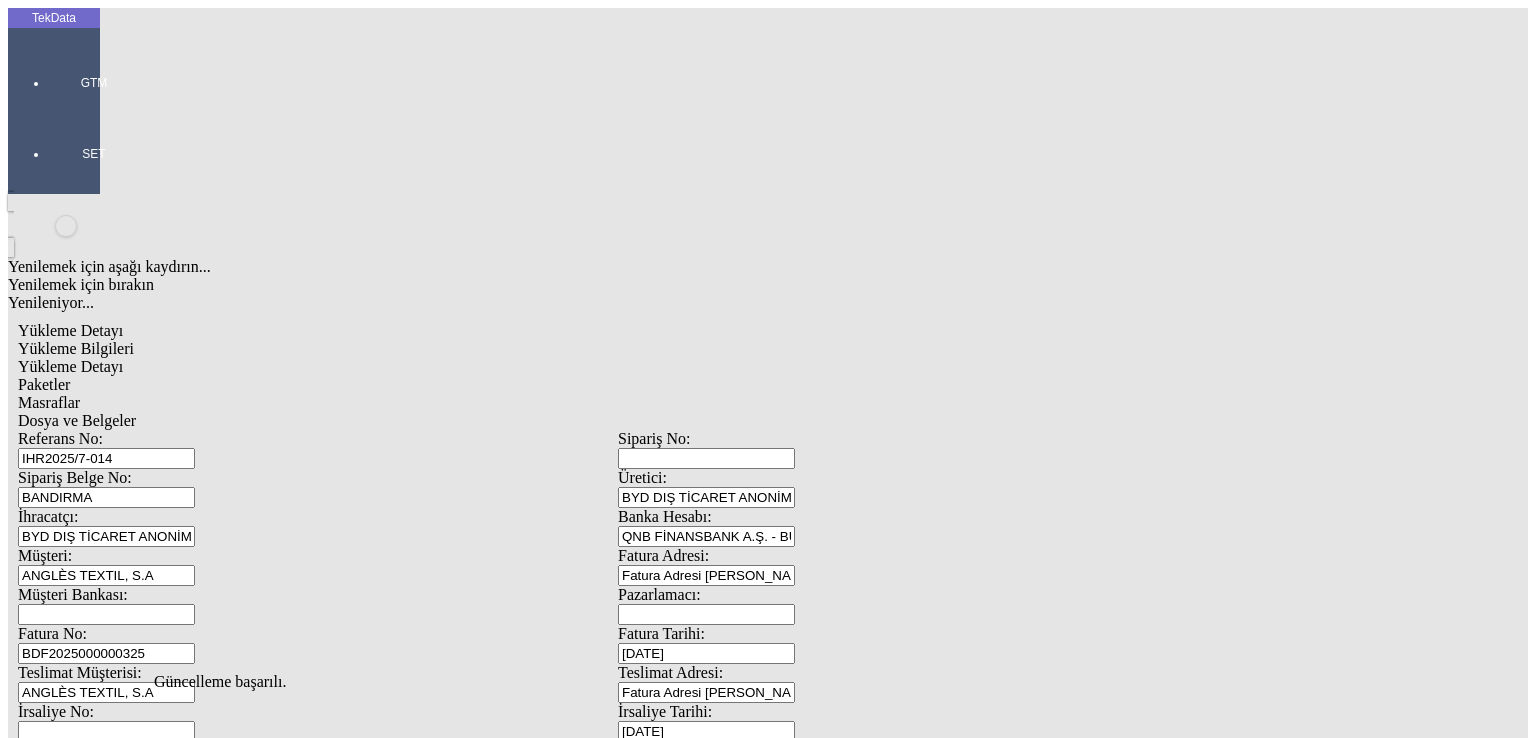 scroll, scrollTop: 0, scrollLeft: 0, axis: both 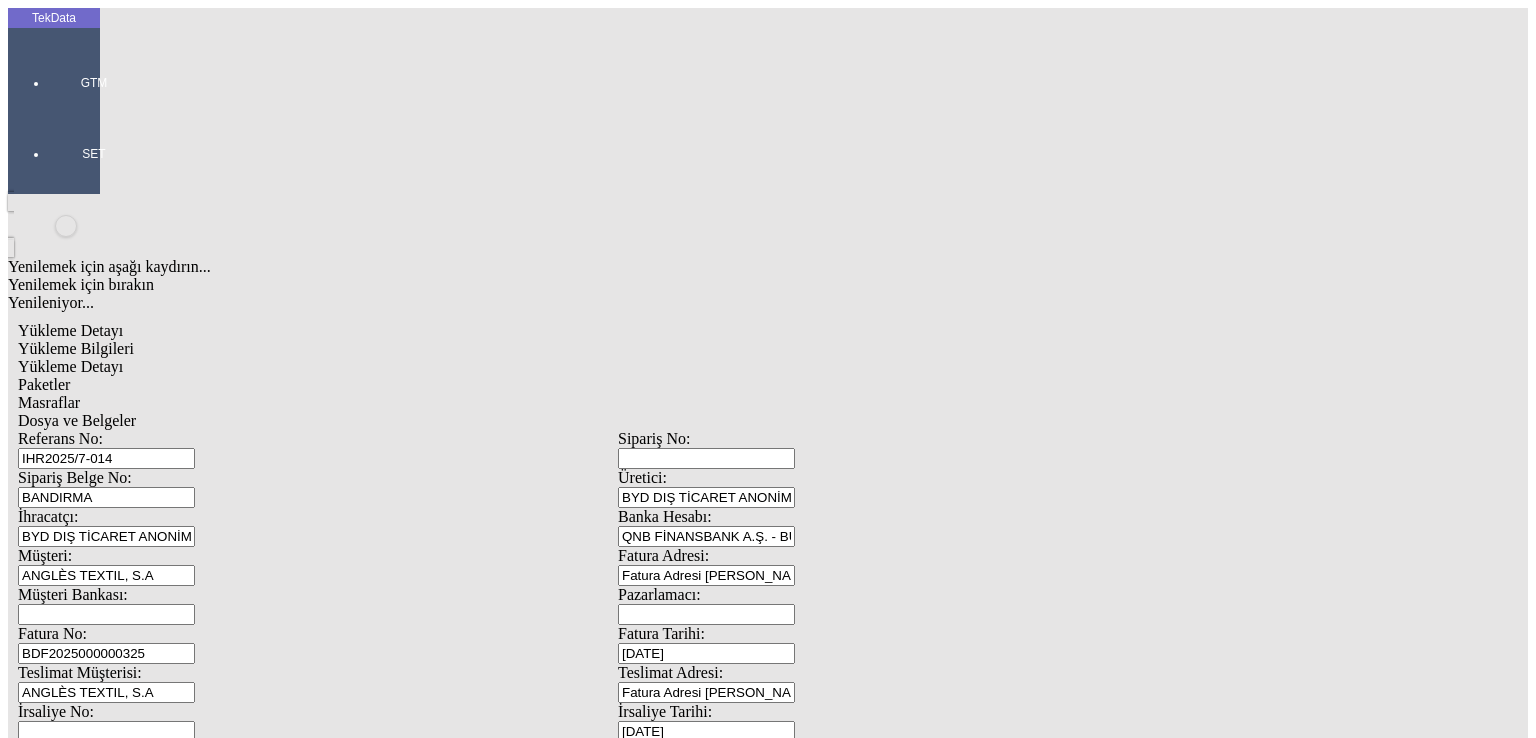 click on "Güncelle" 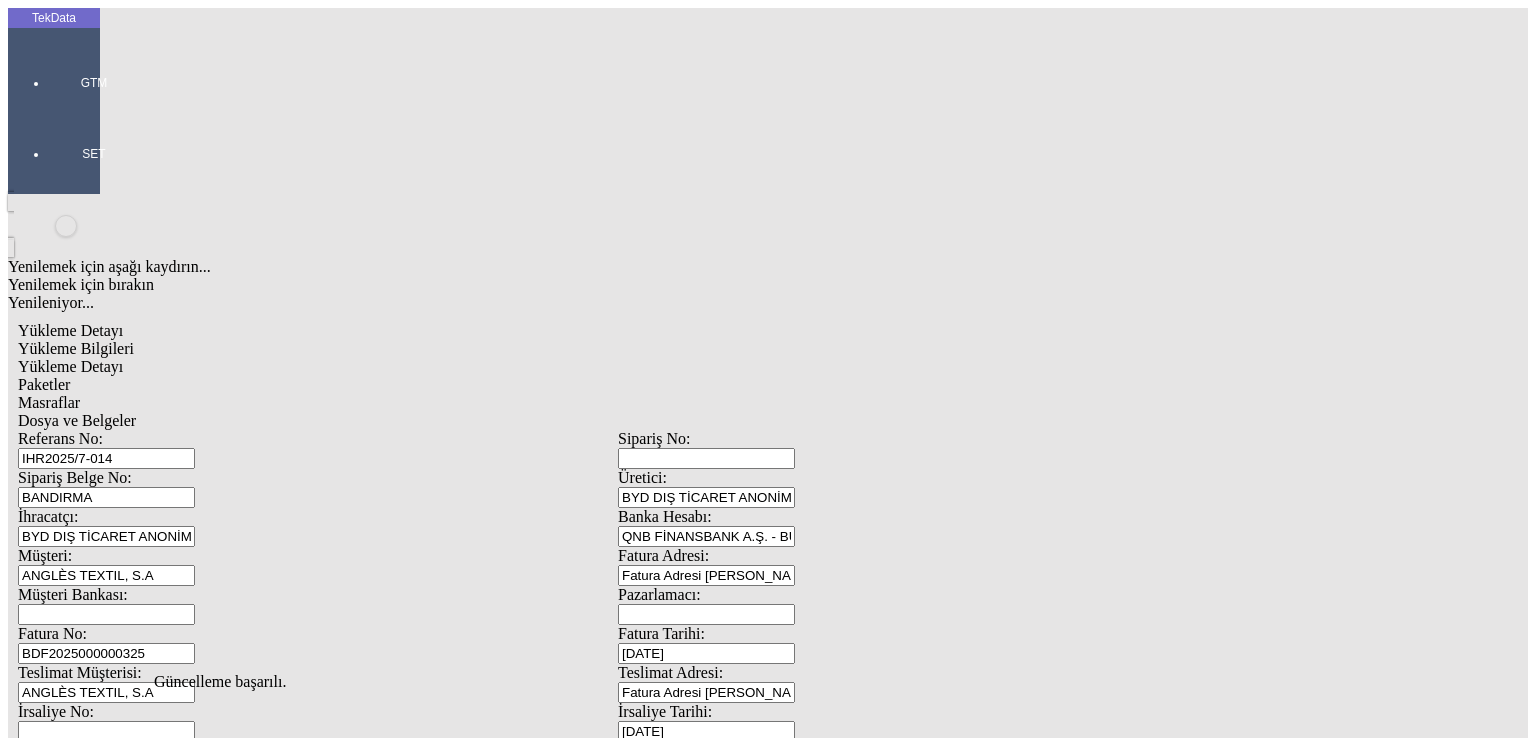 drag, startPoint x: 1399, startPoint y: 681, endPoint x: 1224, endPoint y: 654, distance: 177.0706 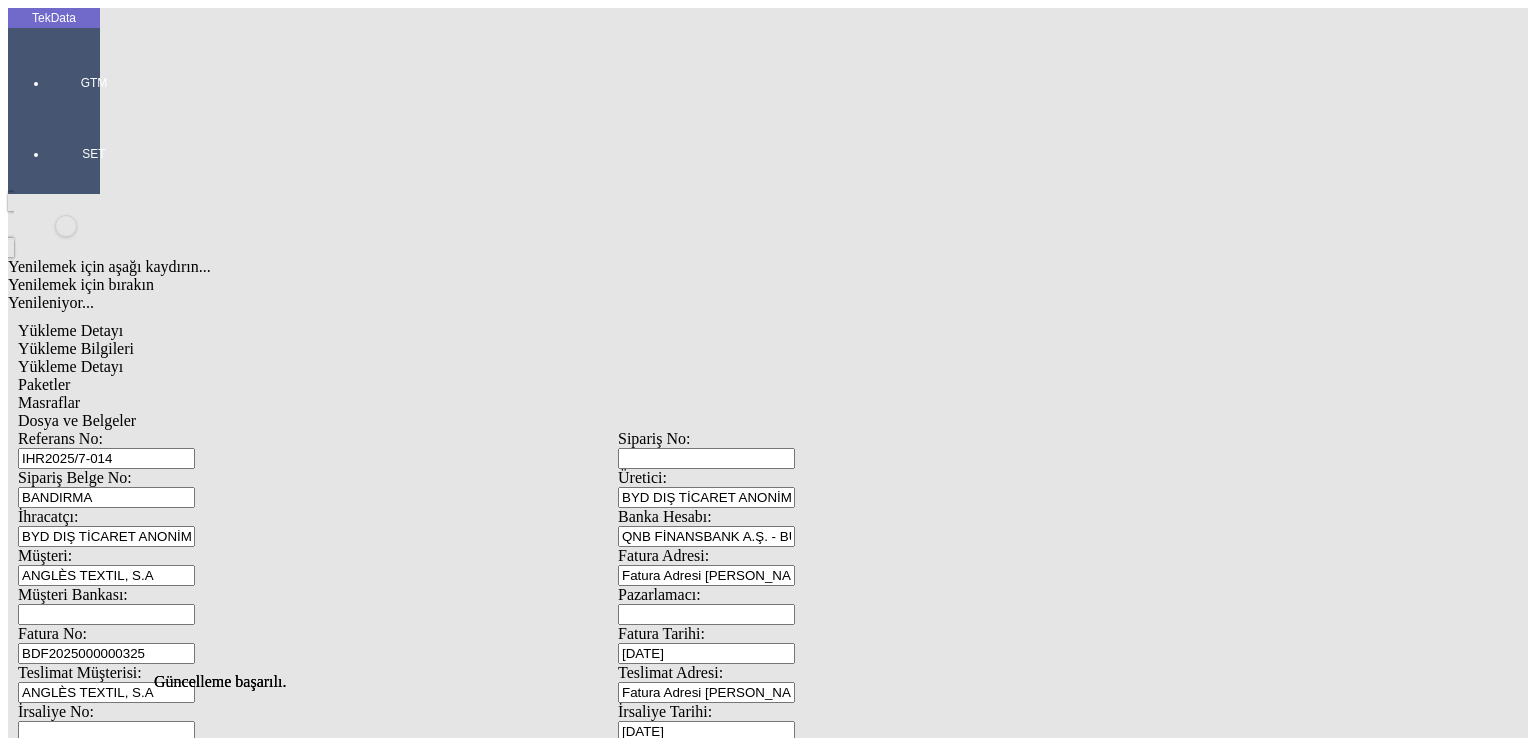 scroll, scrollTop: 0, scrollLeft: 0, axis: both 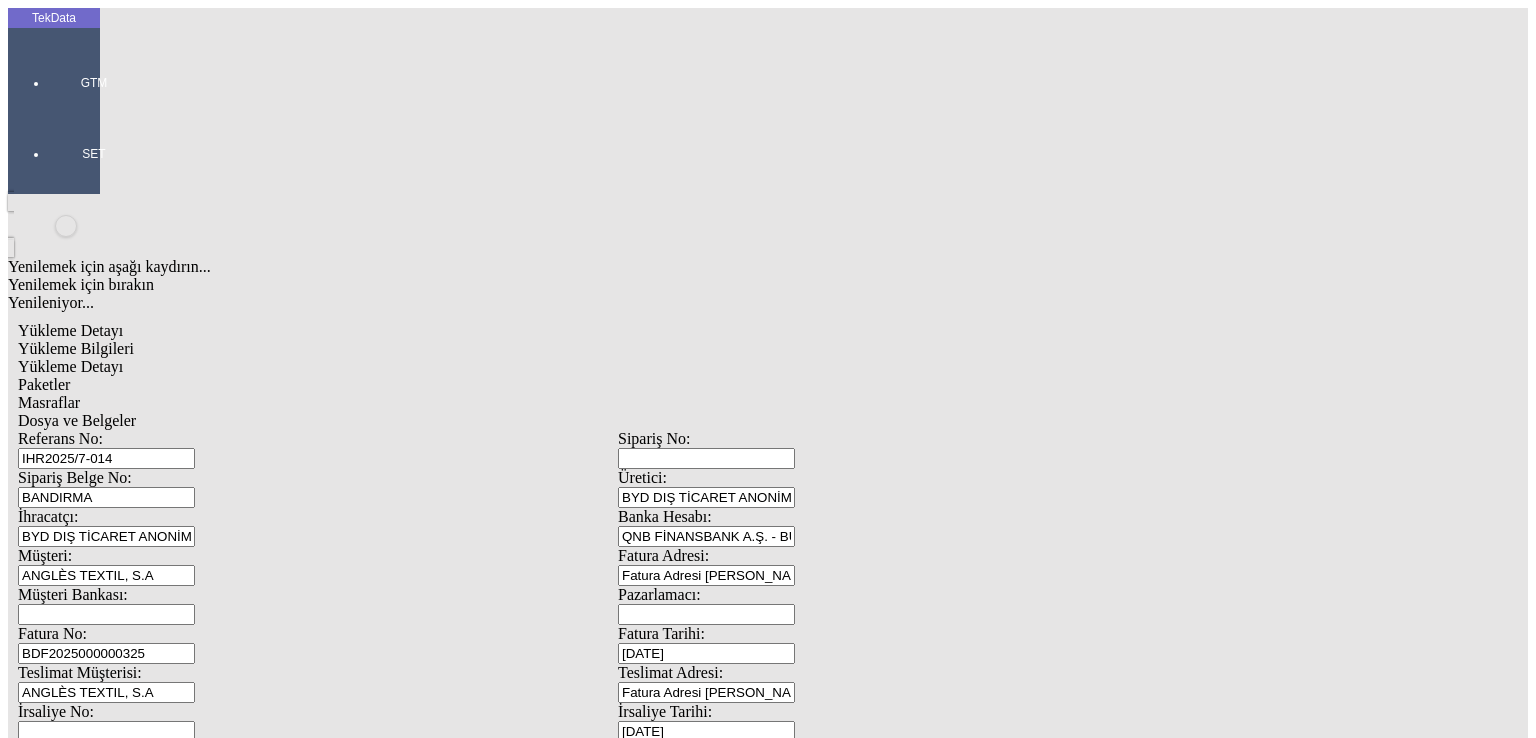 click on "Sil" 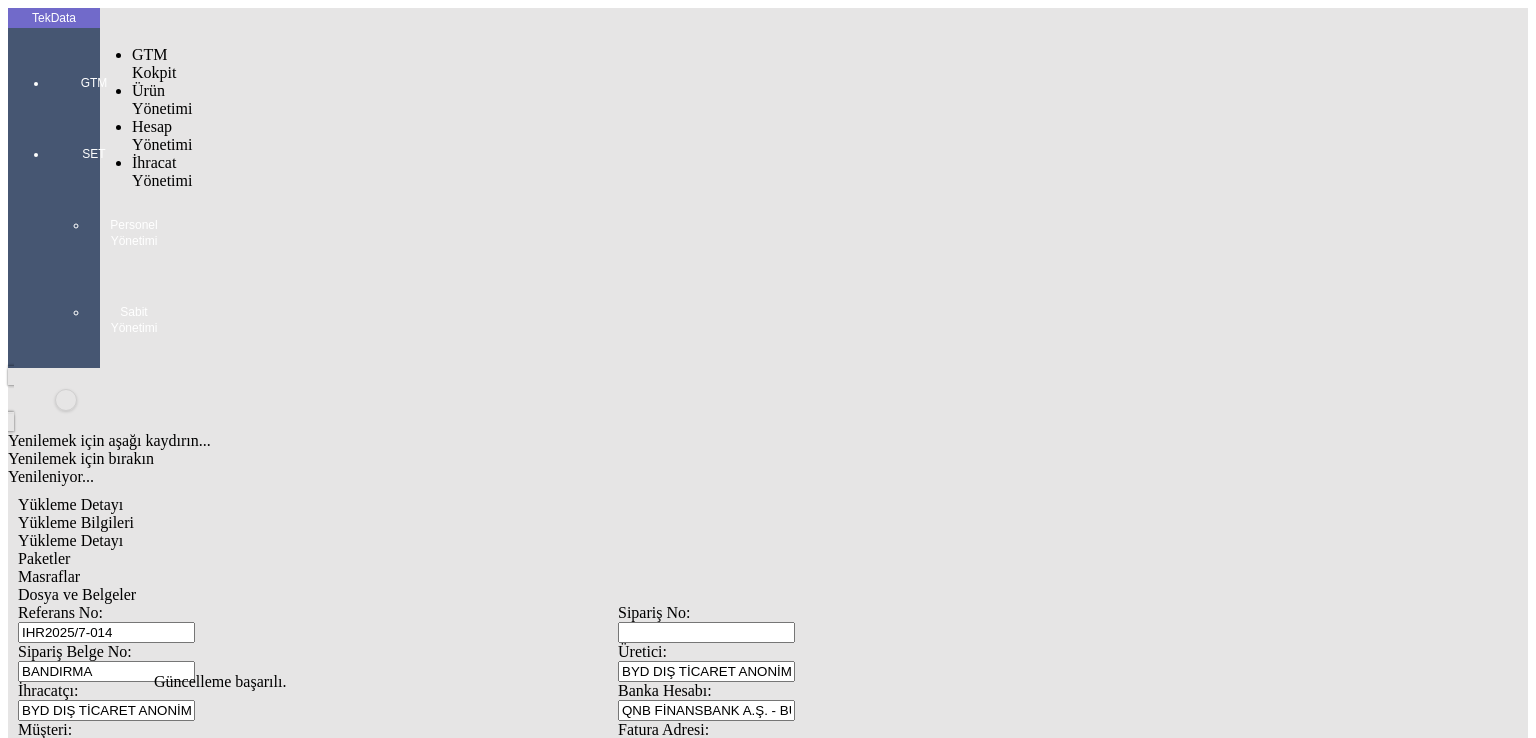 click at bounding box center [94, 111] 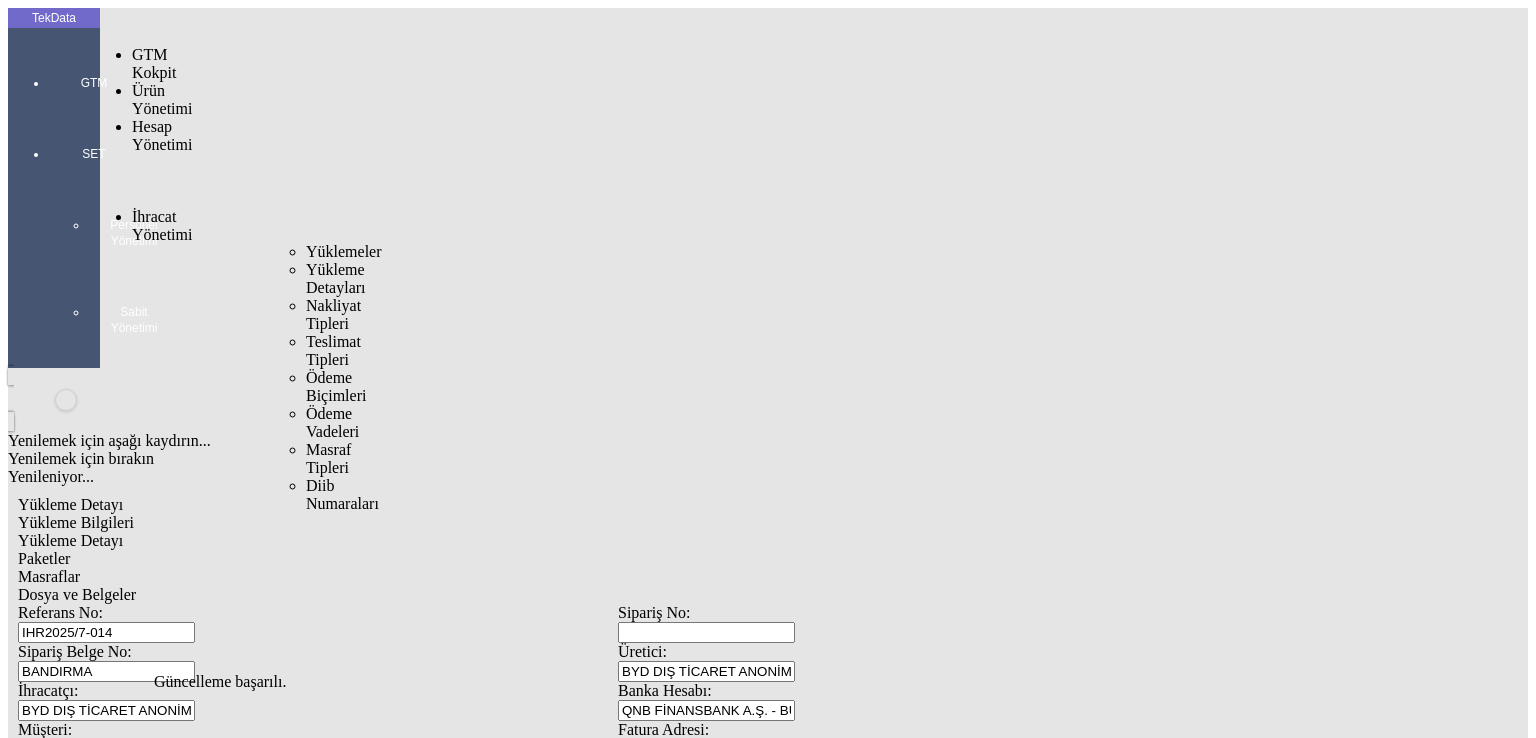 click on "İhracat Yönetimi" at bounding box center [162, 225] 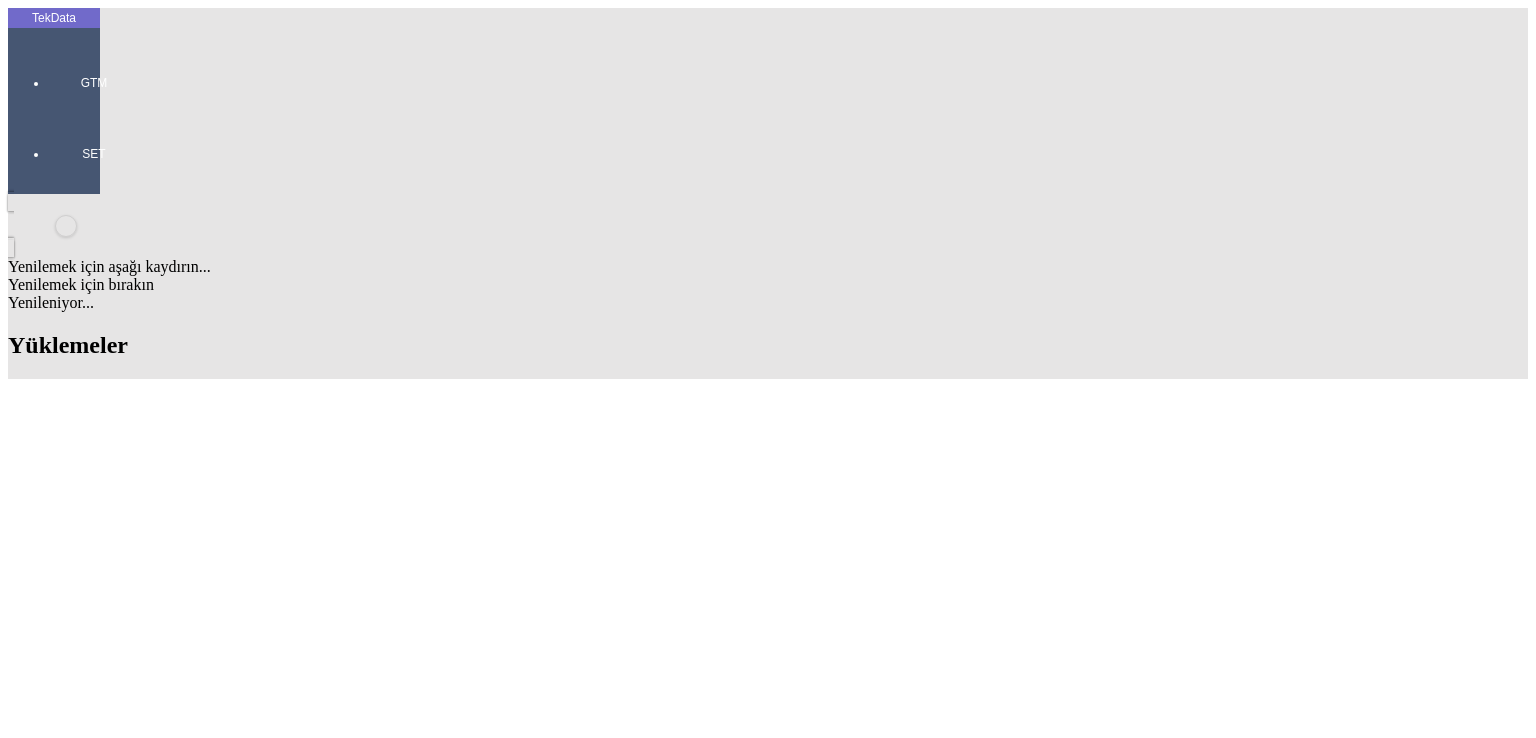 scroll, scrollTop: 1568, scrollLeft: 0, axis: vertical 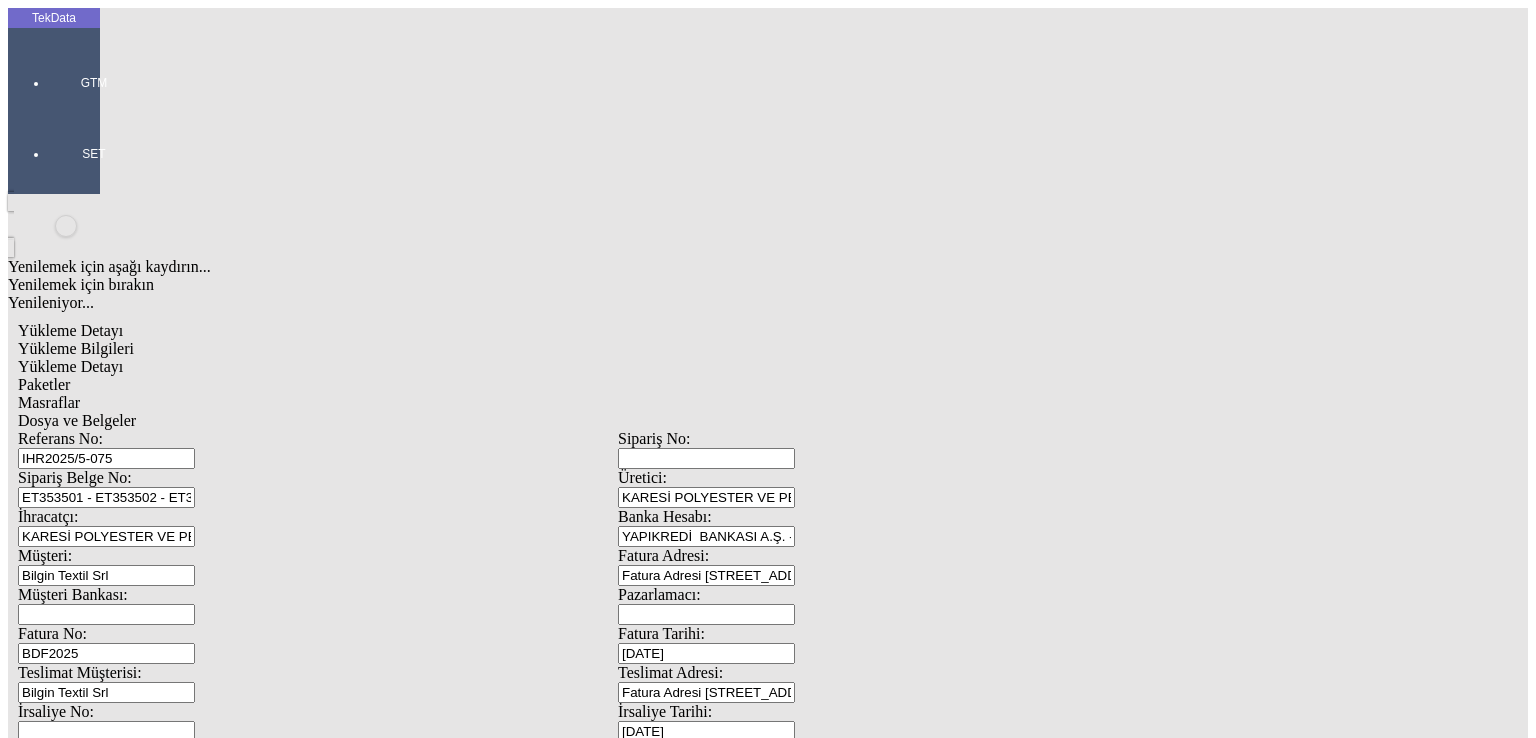 click on "BDF2025" at bounding box center [106, 653] 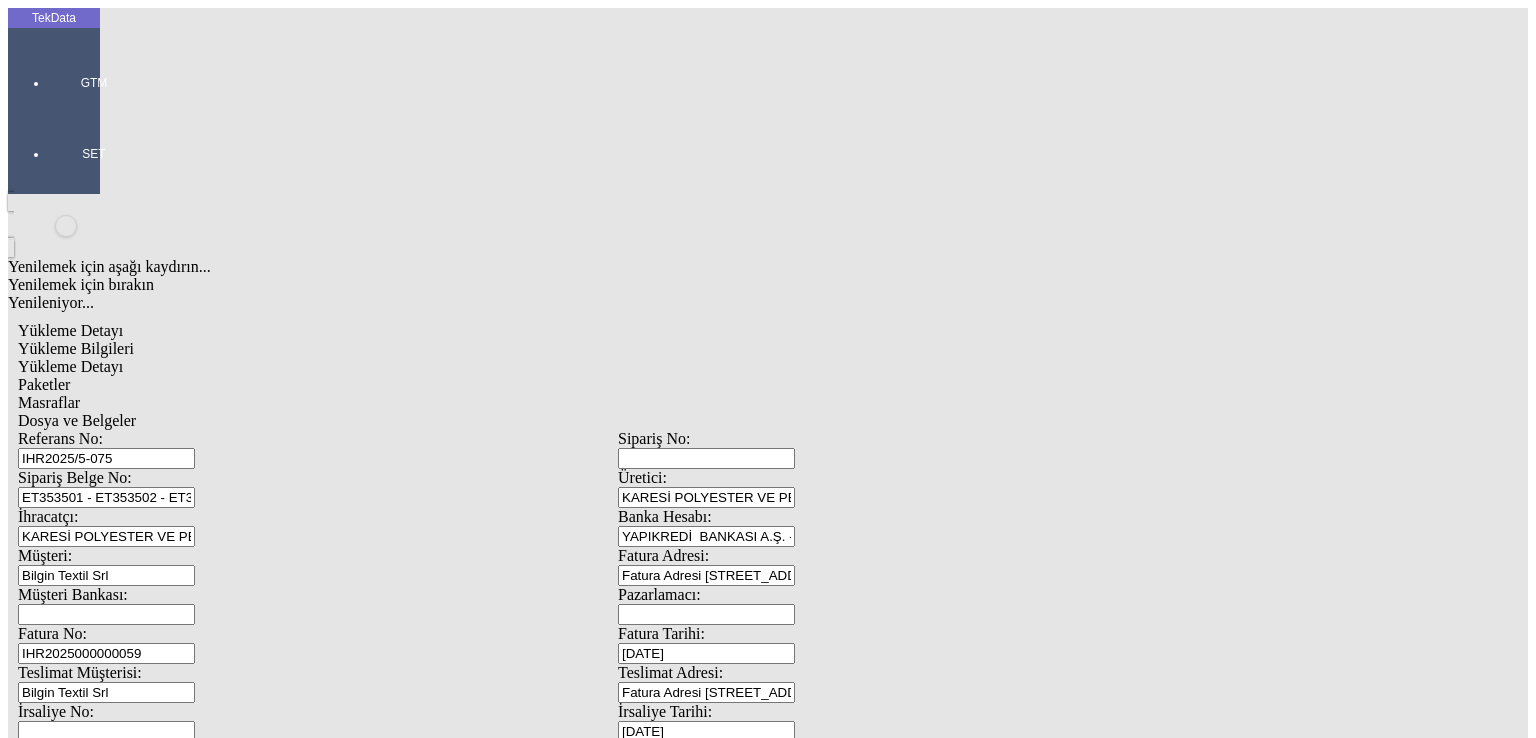 type on "IHR2025000000059" 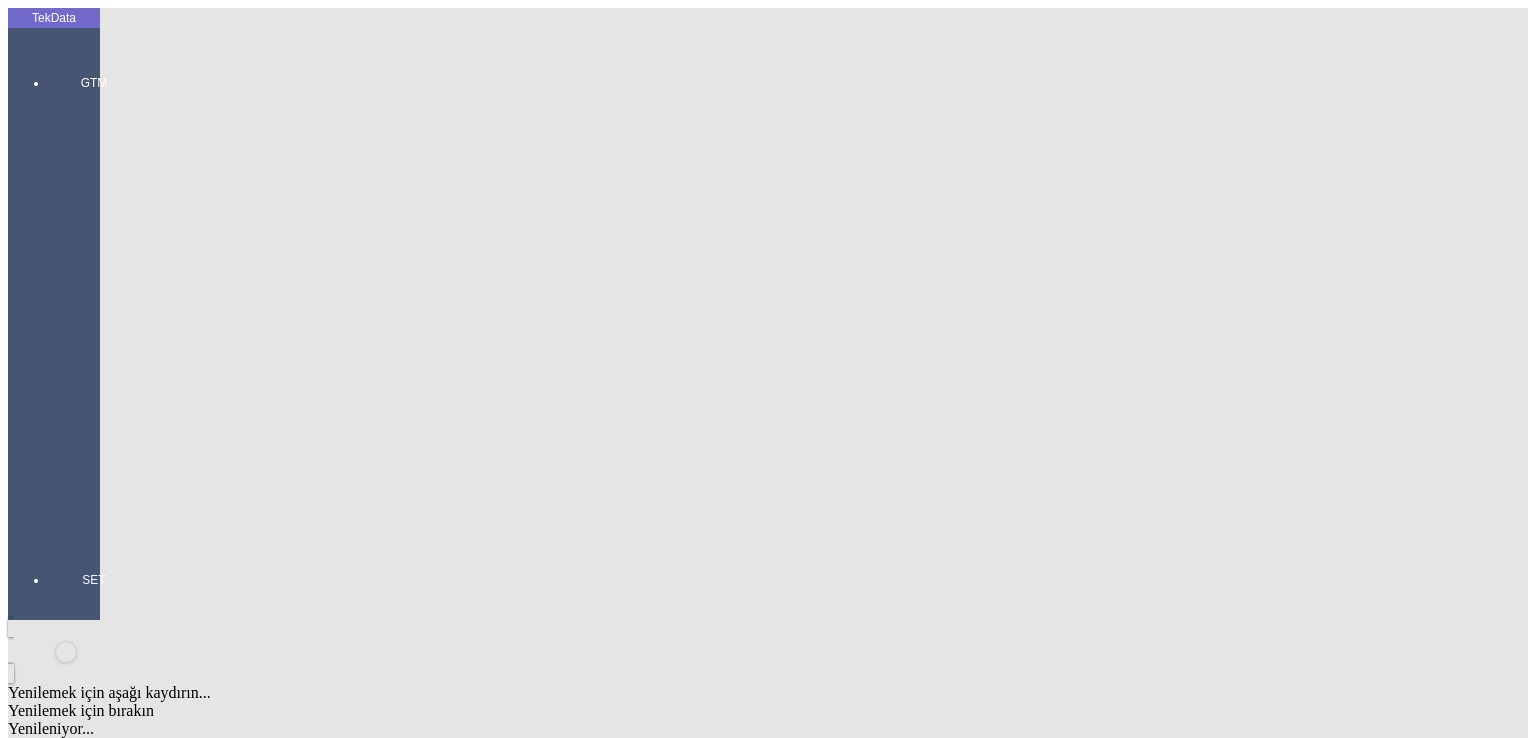 click on "Güncelle" 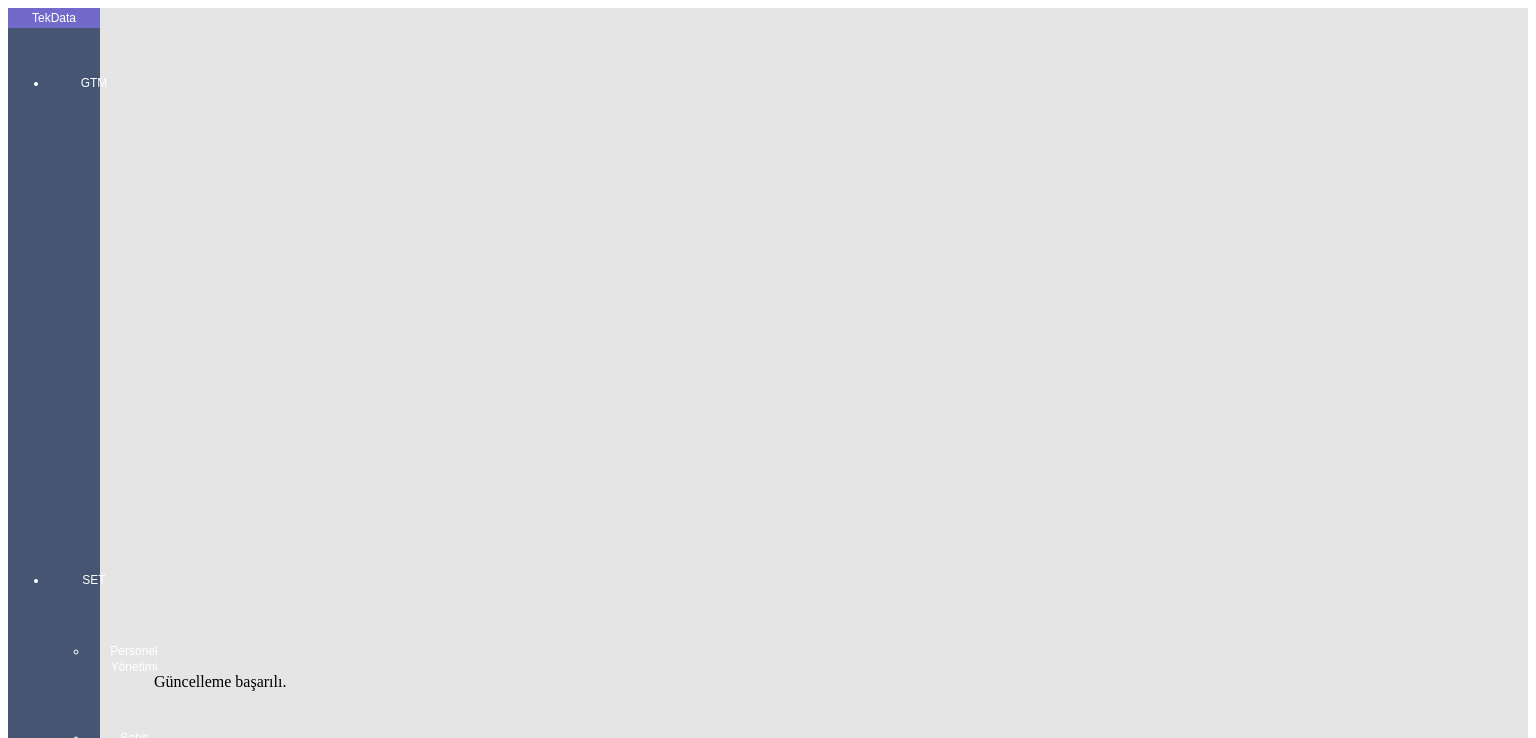 click on "GTM  GTM Kokpit  Ürün Yönetimi  Hesap Yönetimi  İhracat Yönetimi" at bounding box center [94, 288] 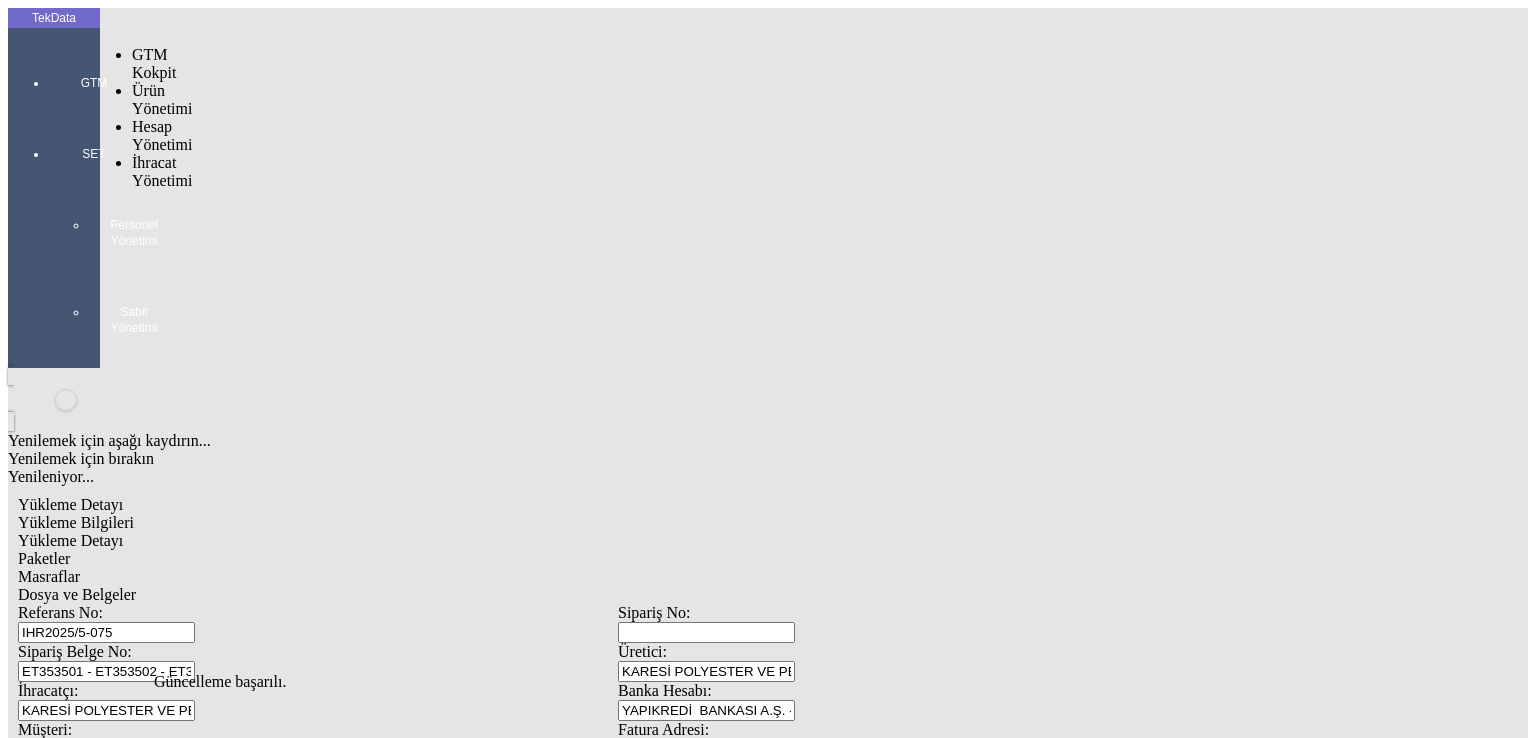 click on "İhracat Yönetimi" at bounding box center [162, 171] 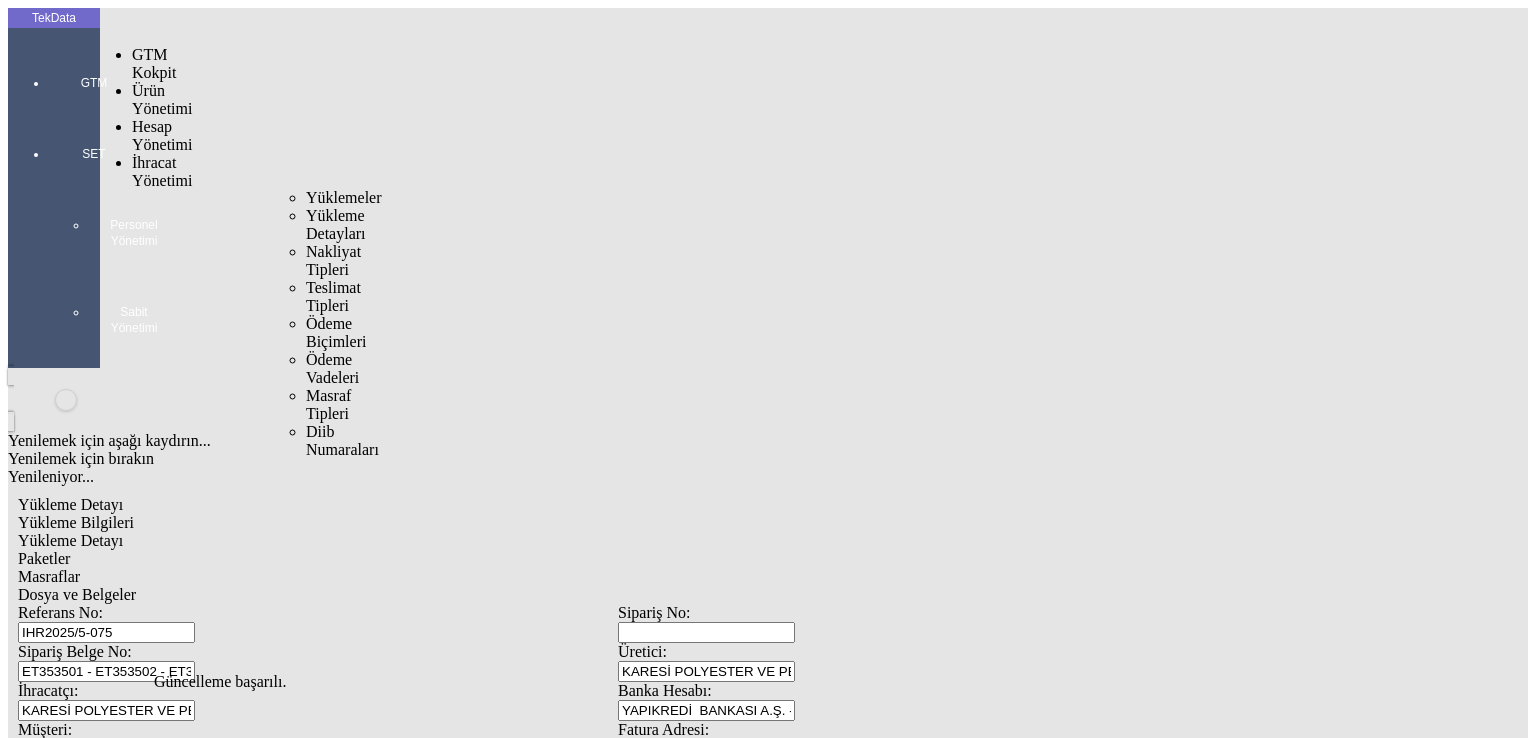 click on "Yüklemeler" at bounding box center (312, 198) 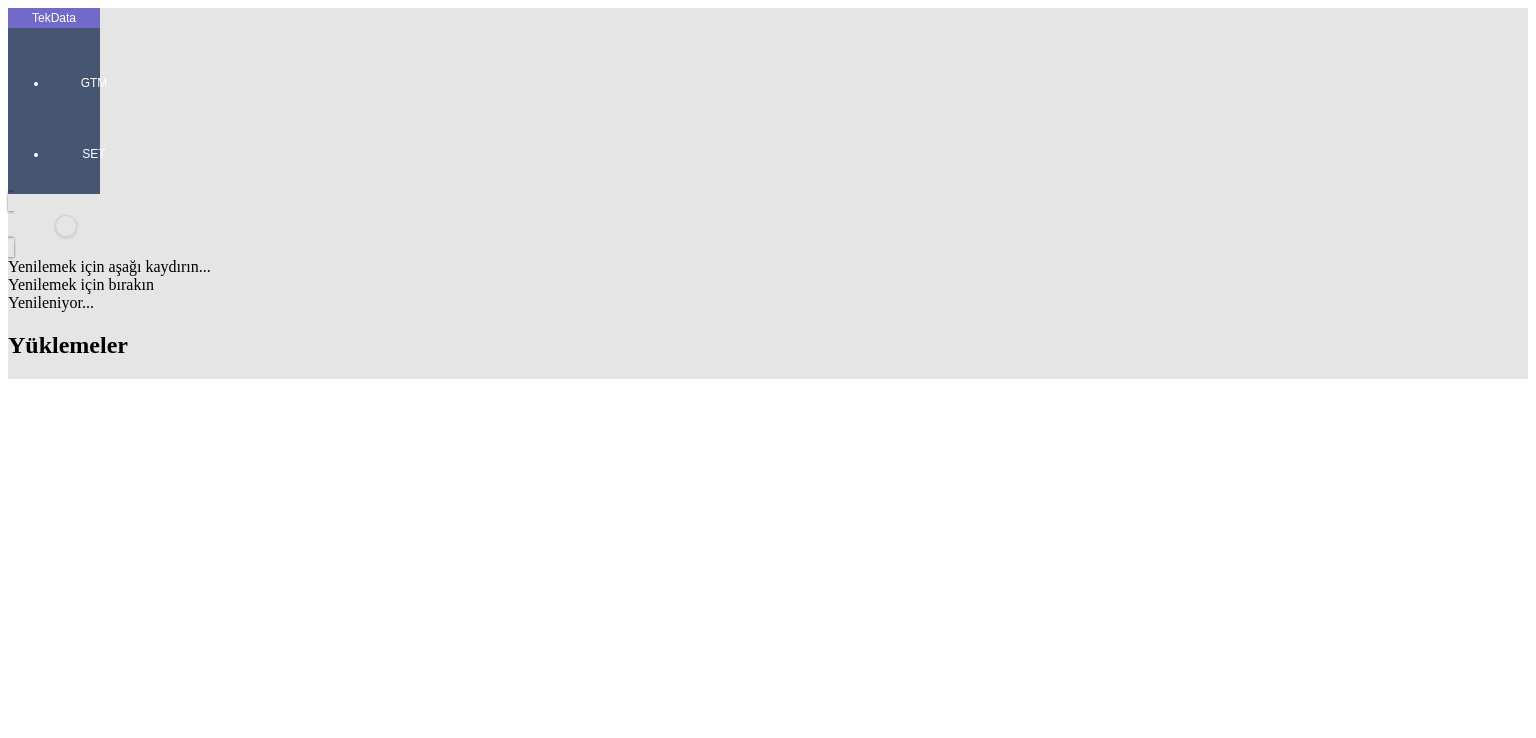 scroll, scrollTop: 1400, scrollLeft: 0, axis: vertical 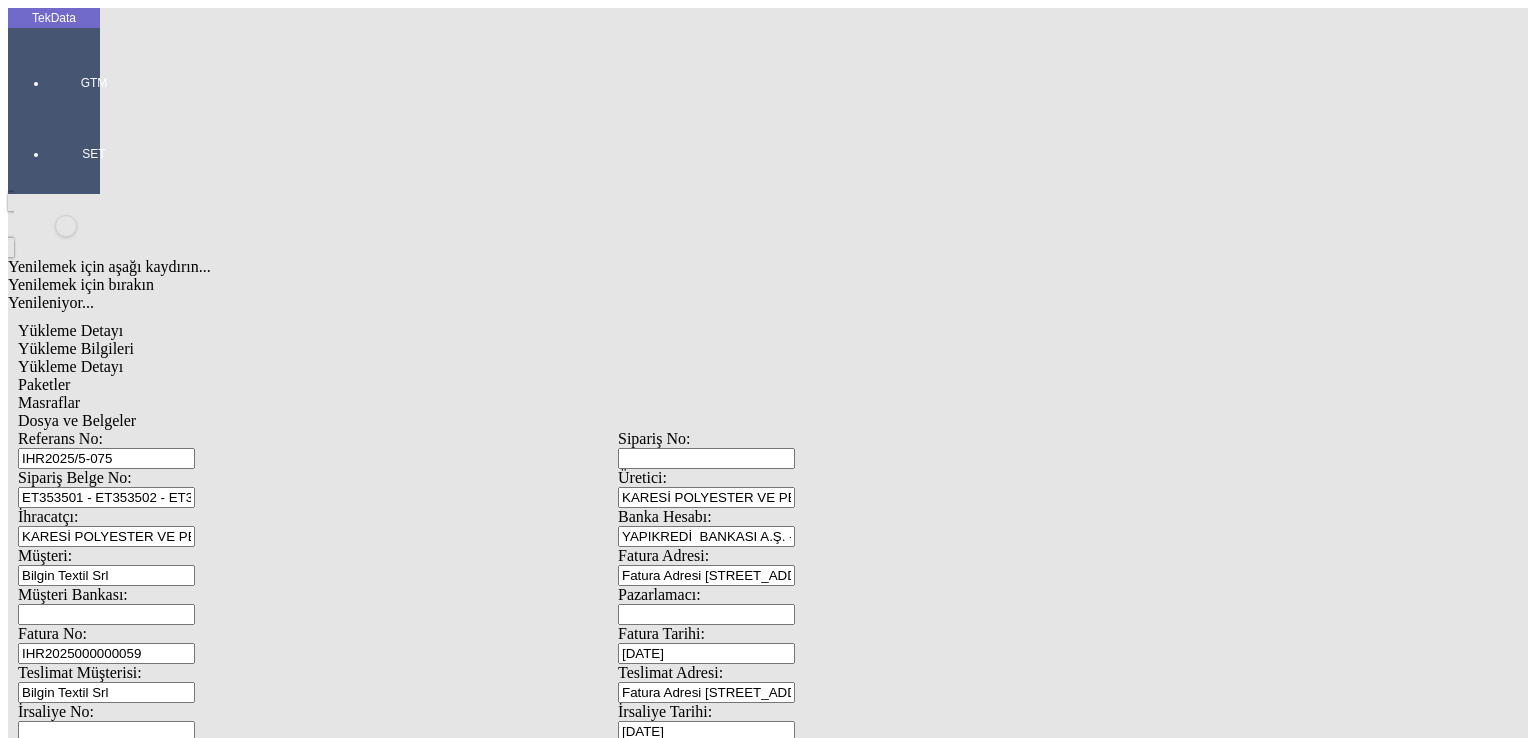 click on "Paketler" 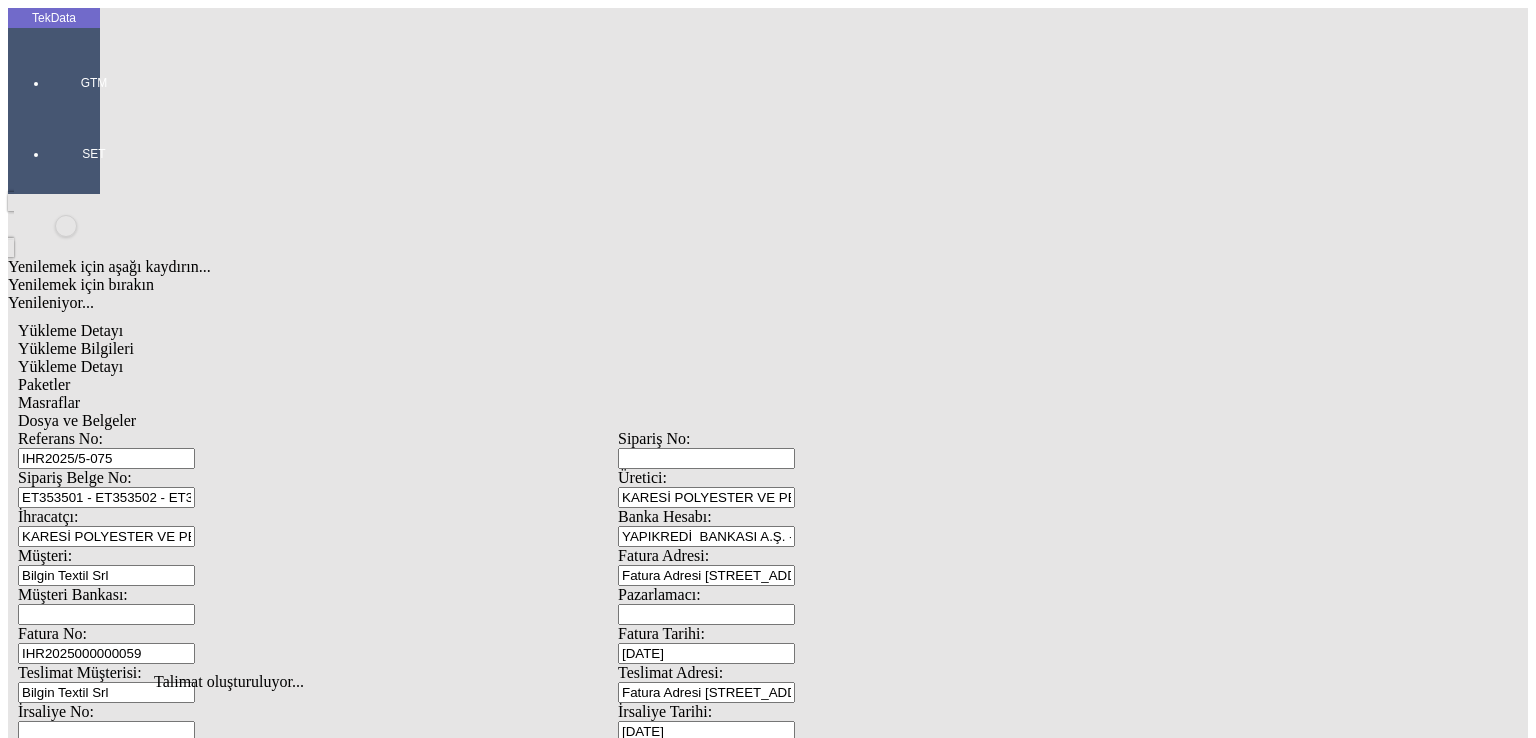 click on "Dosya ve Belgeler" 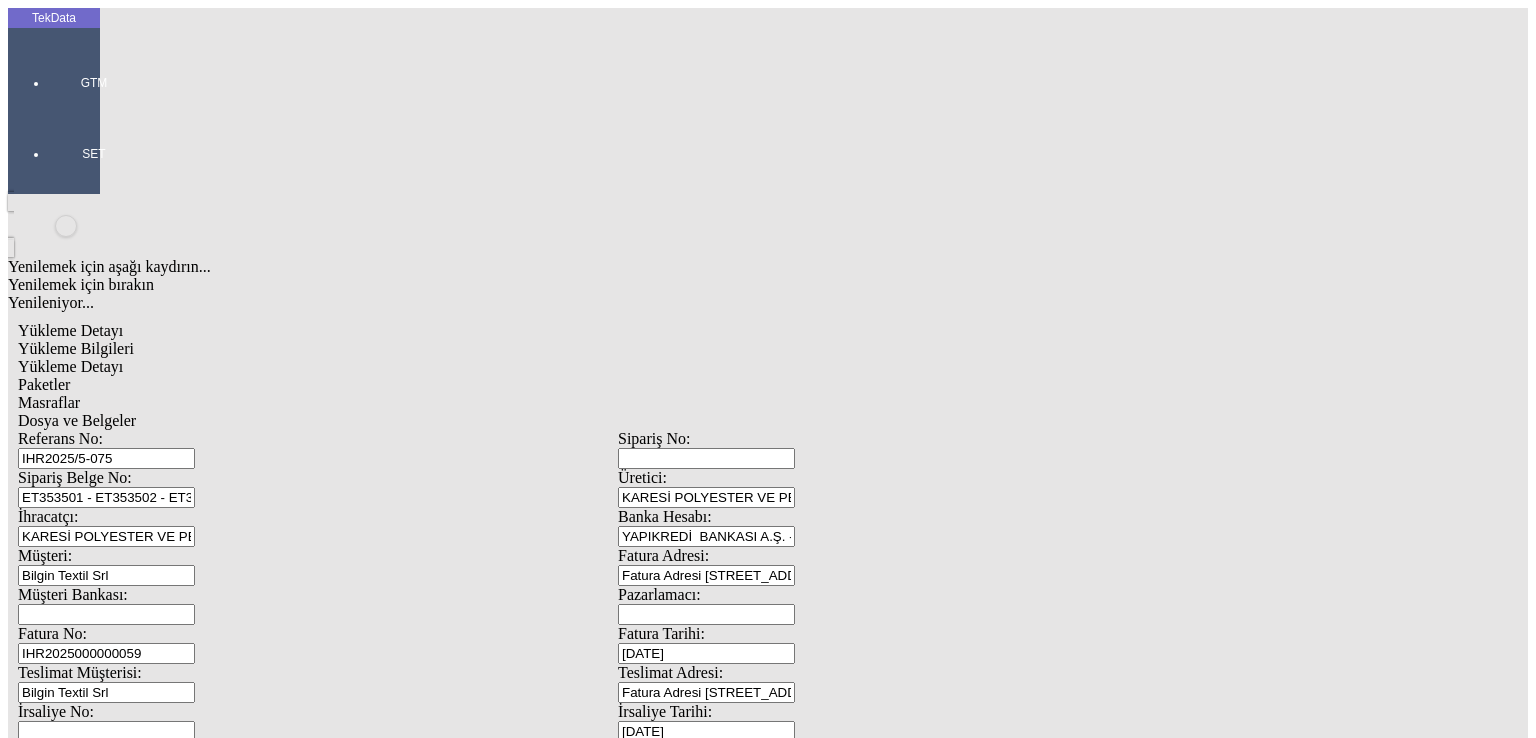 click on "İndir" 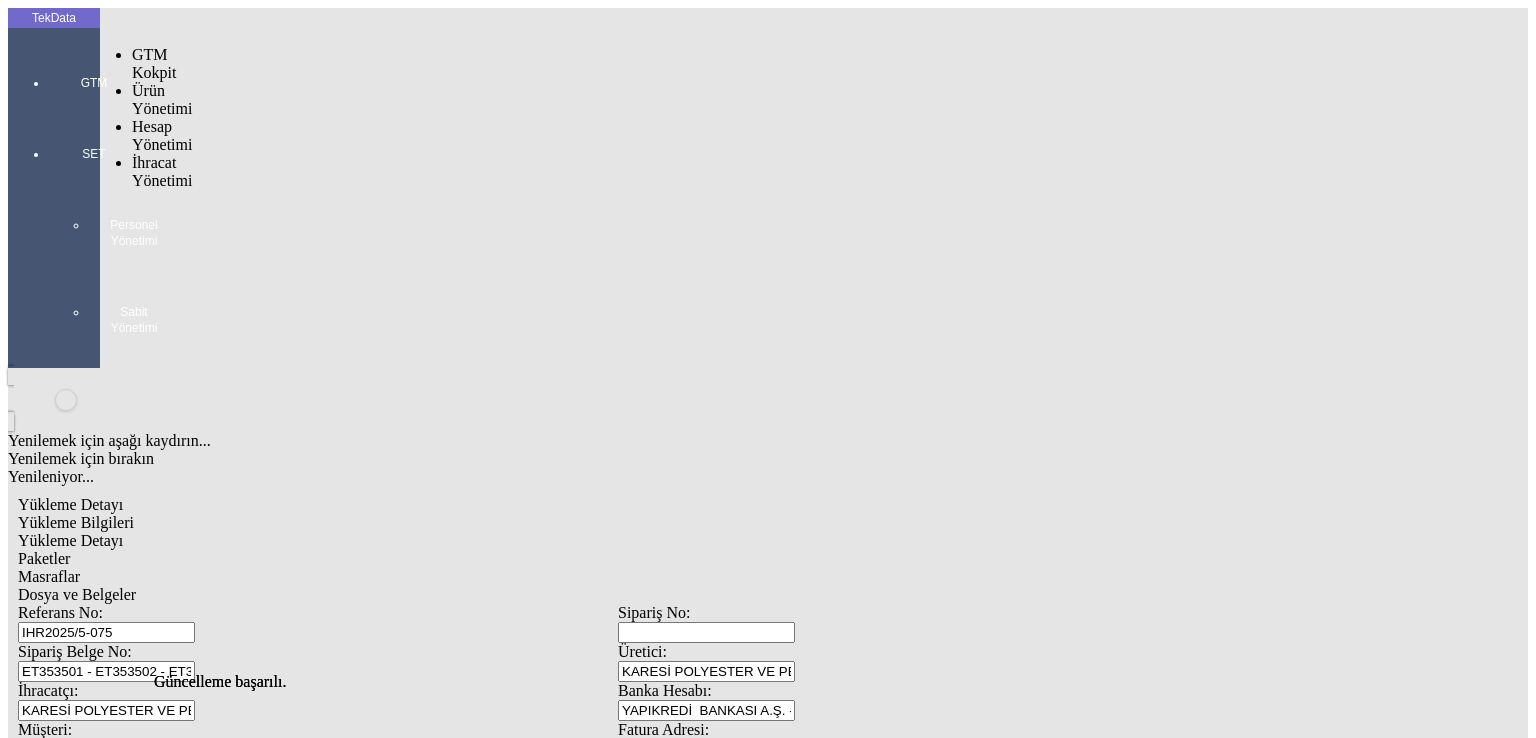 click at bounding box center [94, 111] 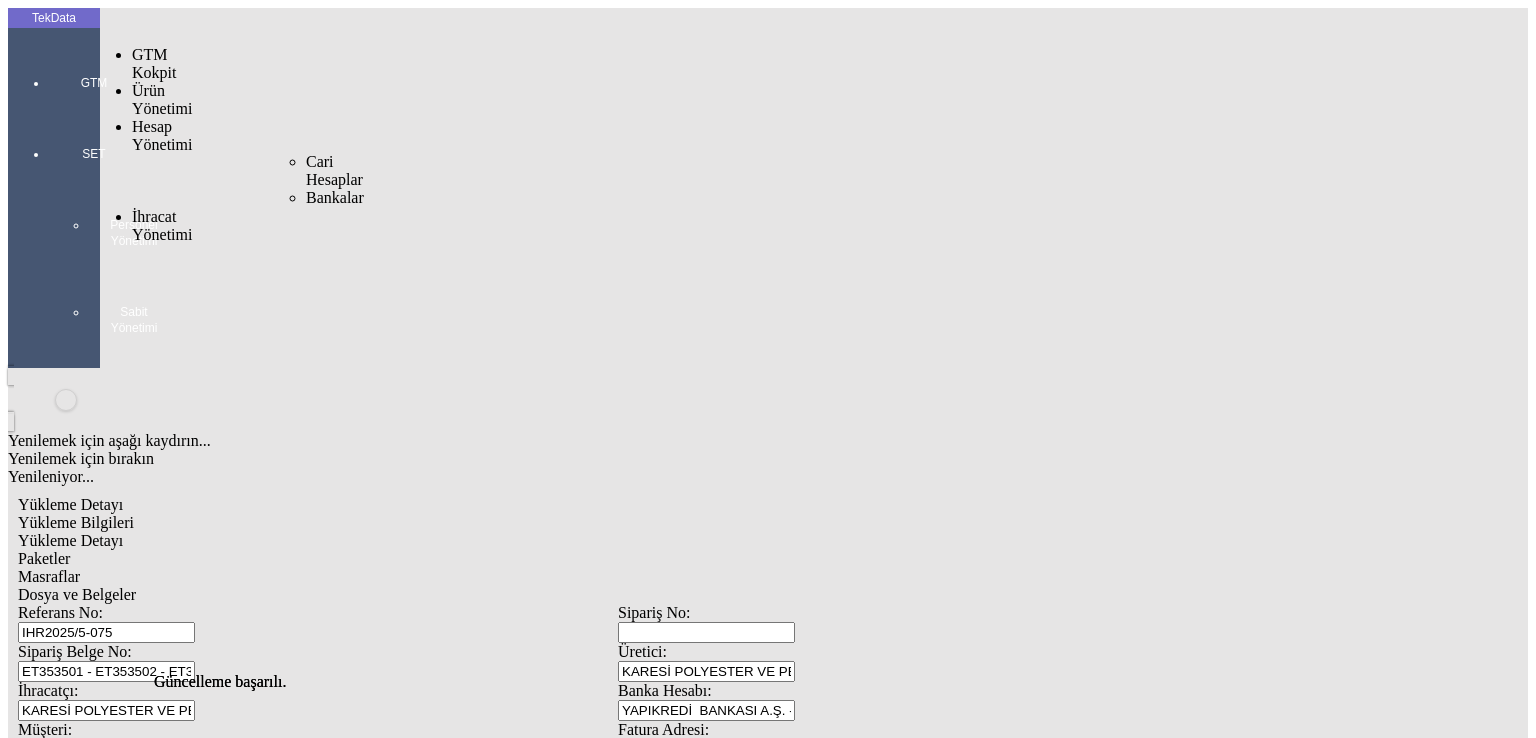 click on "Hesap Yönetimi" at bounding box center (162, 135) 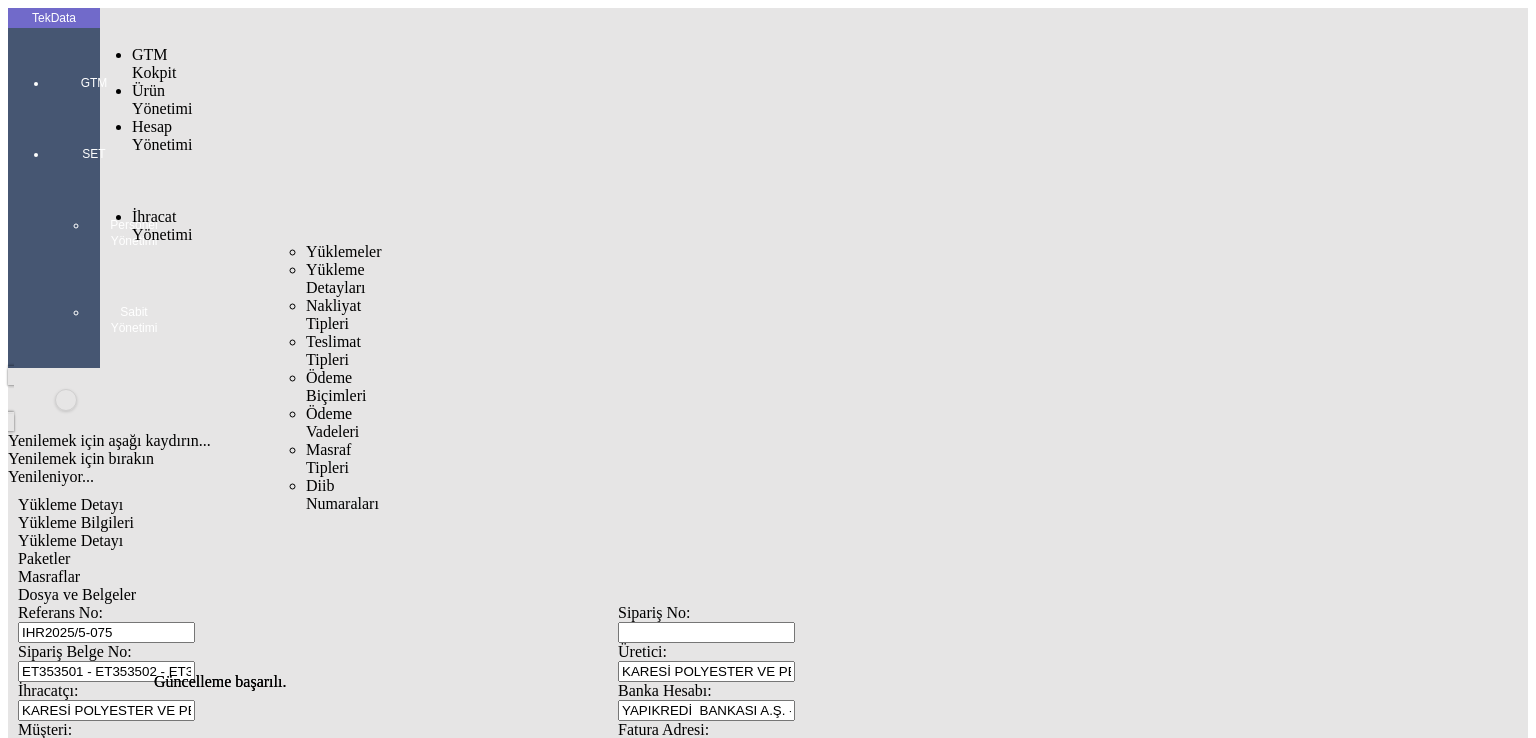 click on "İhracat Yönetimi" at bounding box center [162, 225] 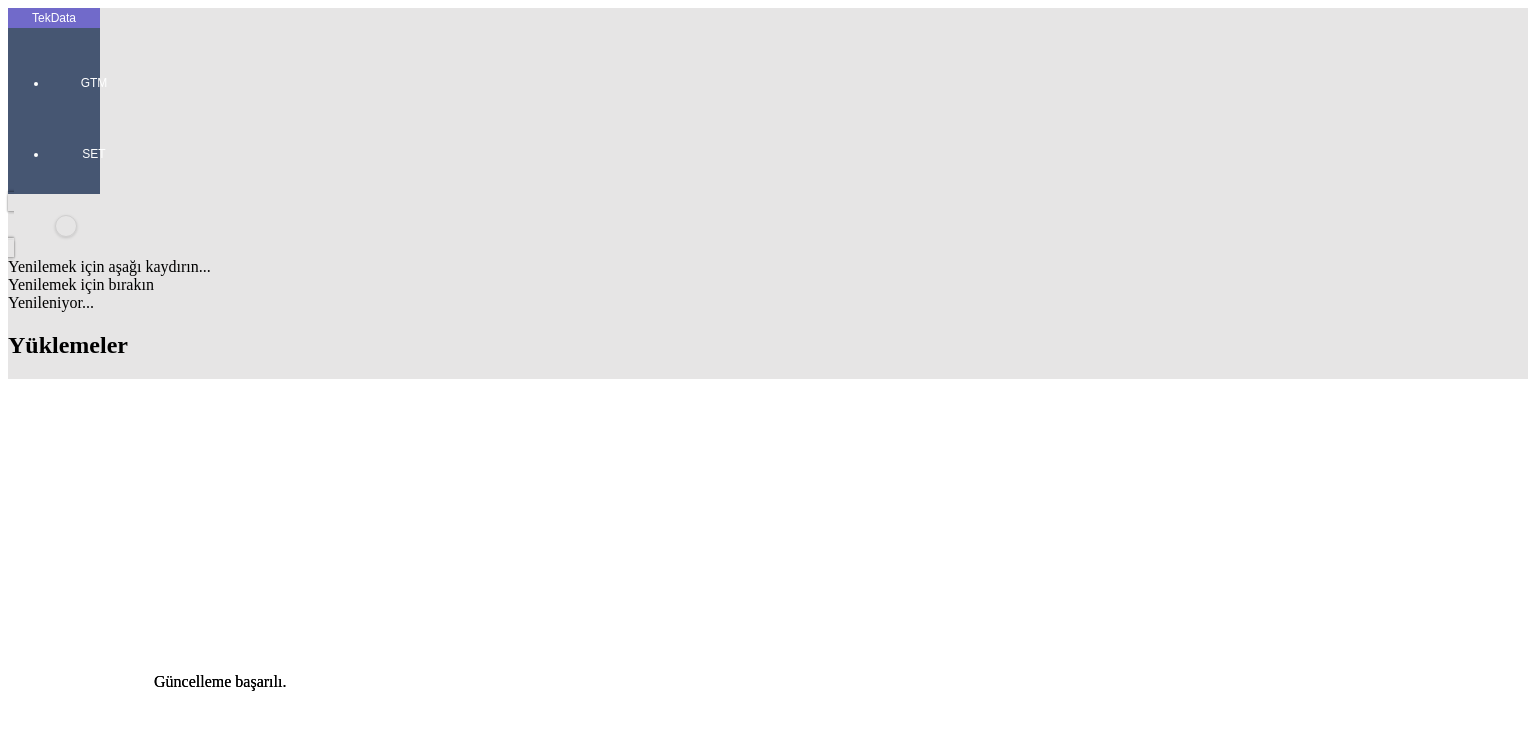 scroll, scrollTop: 1900, scrollLeft: 0, axis: vertical 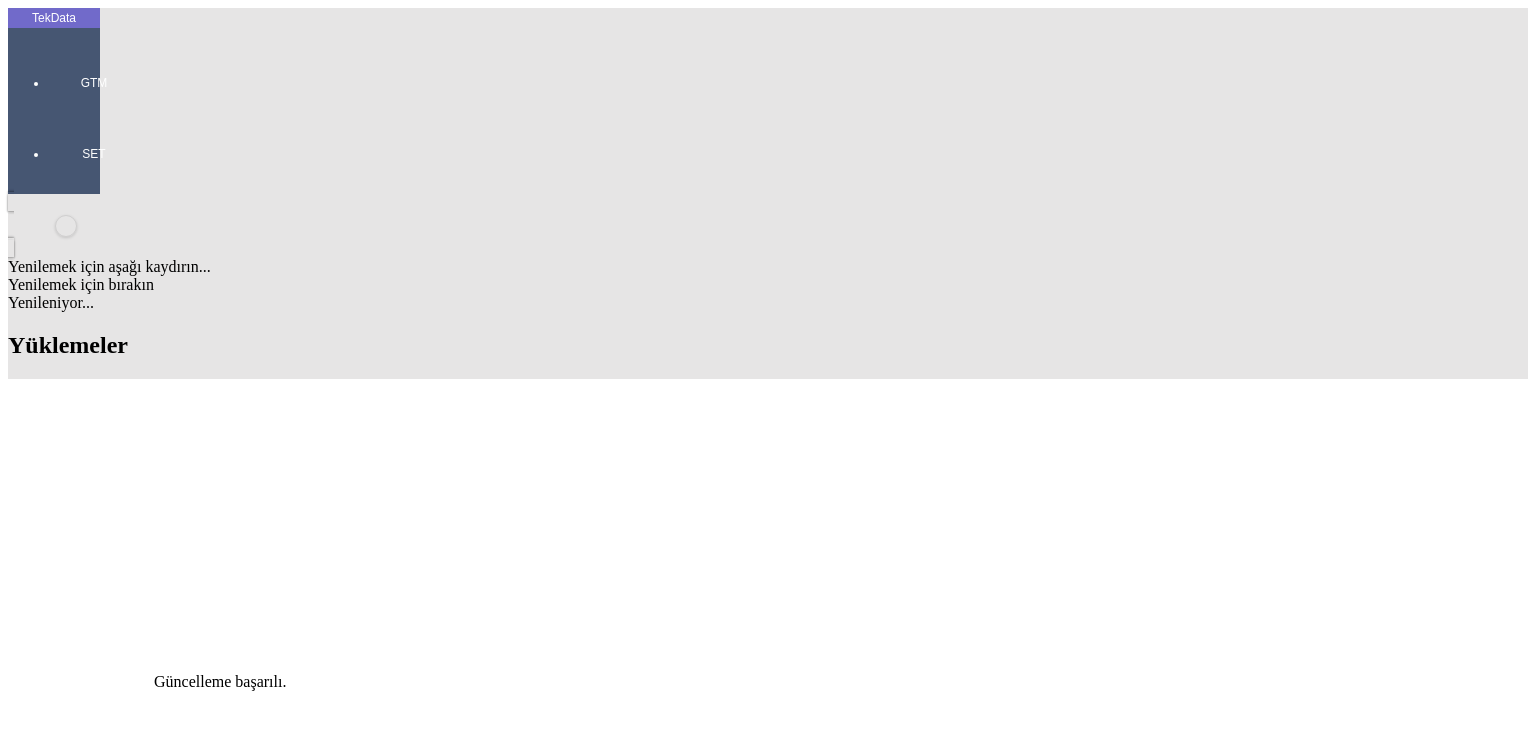 click on "IHR20250000000" 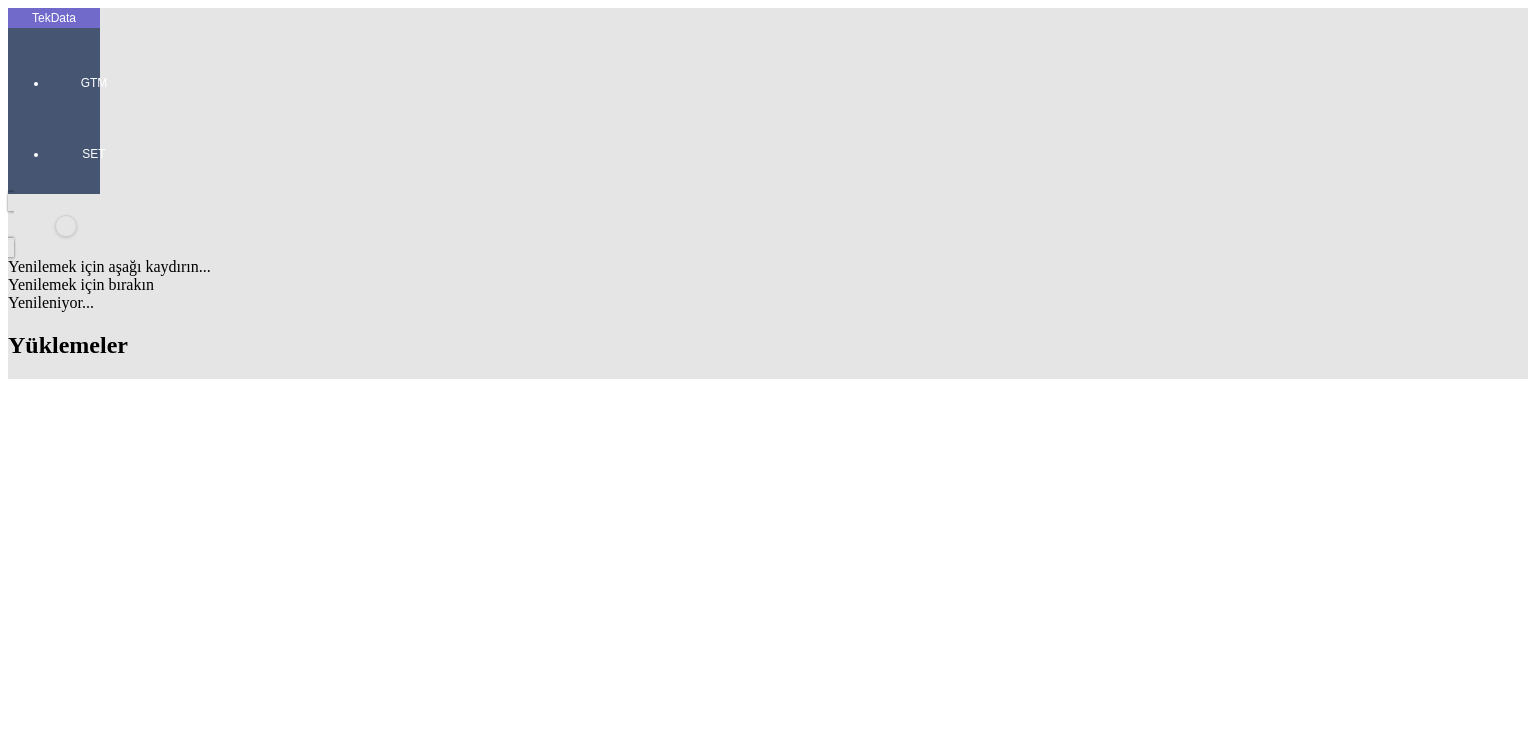 scroll, scrollTop: 0, scrollLeft: 84, axis: horizontal 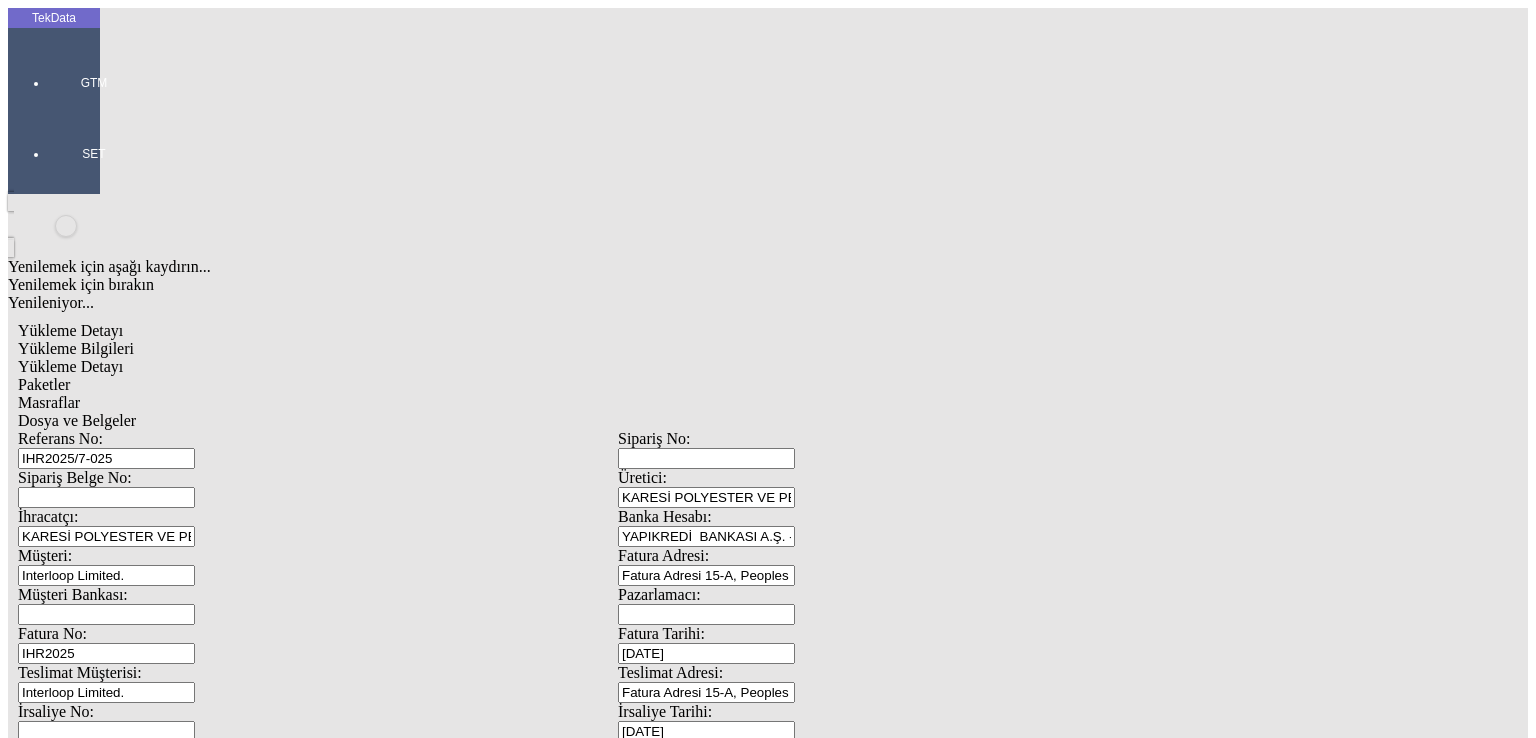 click on "Referans No: IHR2025/7-025 Sipariş No: Sipariş Belge No: Üretici: KARESİ POLYESTER VE PETROKİMYA SANAYİ ANONİM ŞİRKETİ İhracatçı: KARESİ POLYESTER VE PETROKİMYA SANAYİ ANONİM ŞİRKETİ Banka Hesabı: YAPIKREDİ  BANKASI A.Ş. - BURSA FOMARA TİCARİ - USD Müşteri: Interloop Limited. Fatura Adresi: Fatura Adresi 15-A, Peoples Colony No. 1    Faisalabad, [GEOGRAPHIC_DATA] Müşteri Bankası: Pazarlamacı: Fatura No: IHR2025 Fatura Tarihi: [DATE] Teslimat Müşterisi: Interloop Limited. Teslimat Adresi: [STREET_ADDRESS] 1    [GEOGRAPHIC_DATA], [GEOGRAPHIC_DATA] İrsaliye No: İrsaliye Tarihi: [DATE] İrsaliye Notu: Taşıma Şekli: Hava Teslim Şekli: FCA Teslim Yeri: İSTANBUL Nakliyeci: Yetkilisi: Ara Nakliyeci: Yetkilisi: Navlun: Birimi: Sigorta: Birimi: Yükleme Tarihi: [DATE] Yükleme Notu: ORIJINAL EVRAKLAR MAL BERABERI GONDERILECEKLTIR. Gümrük Firması: Yetkilisi: Konteyner No: Gümrük Rejimi: Gümrük: Gümrük Kapısı: Gümrük Beyanname Kuru: Beyanname No: [DATE]" at bounding box center (618, 898) 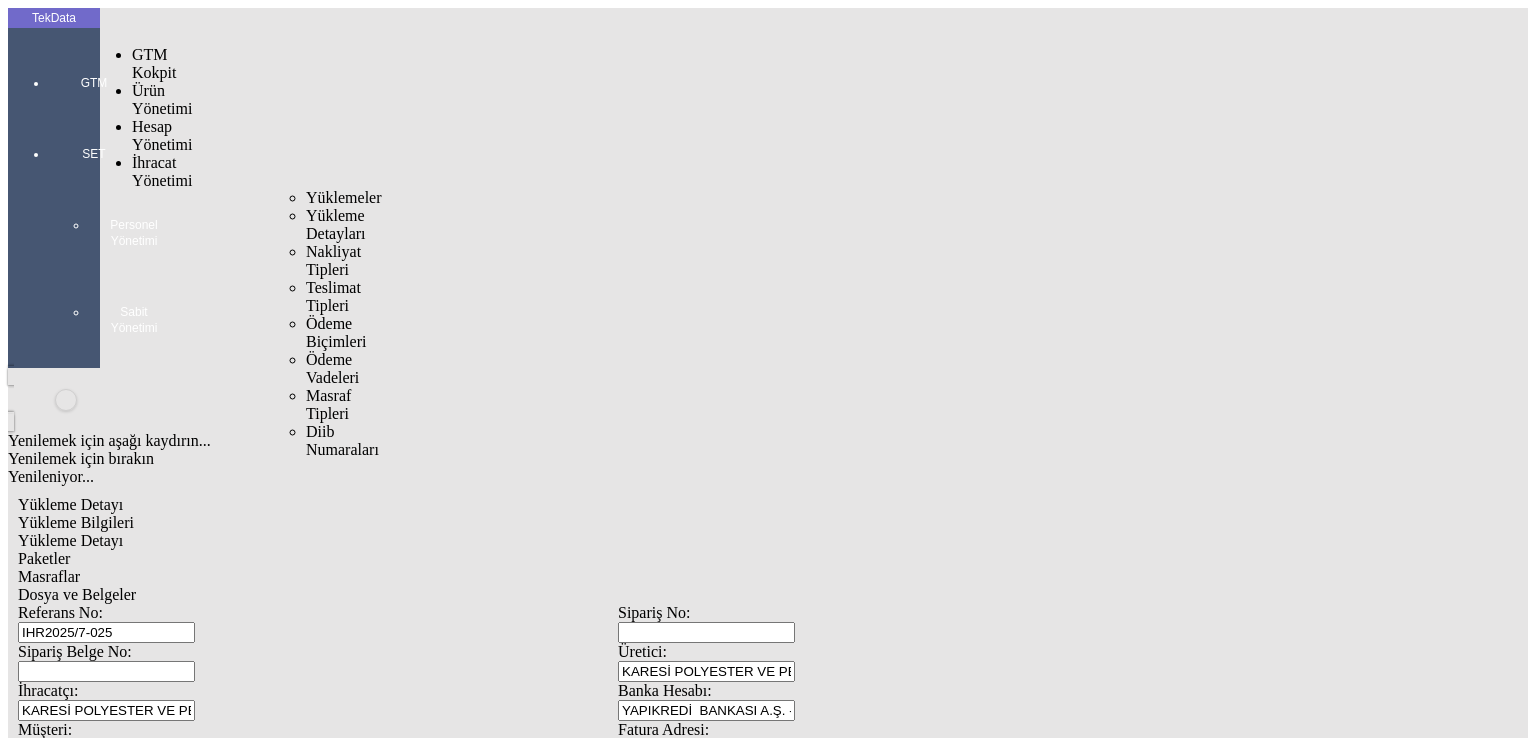 click on "İhracat Yönetimi" at bounding box center (162, 171) 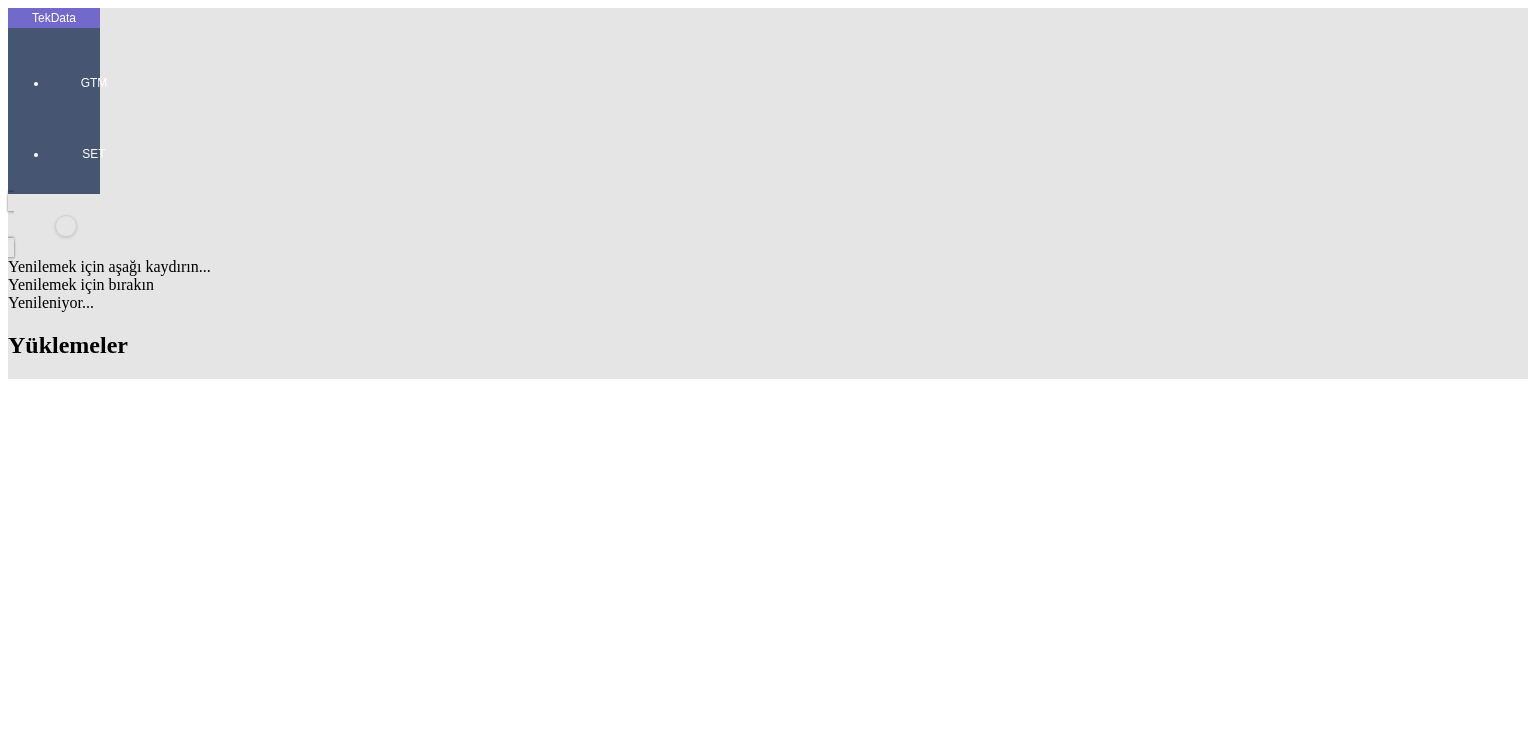 scroll, scrollTop: 1500, scrollLeft: 0, axis: vertical 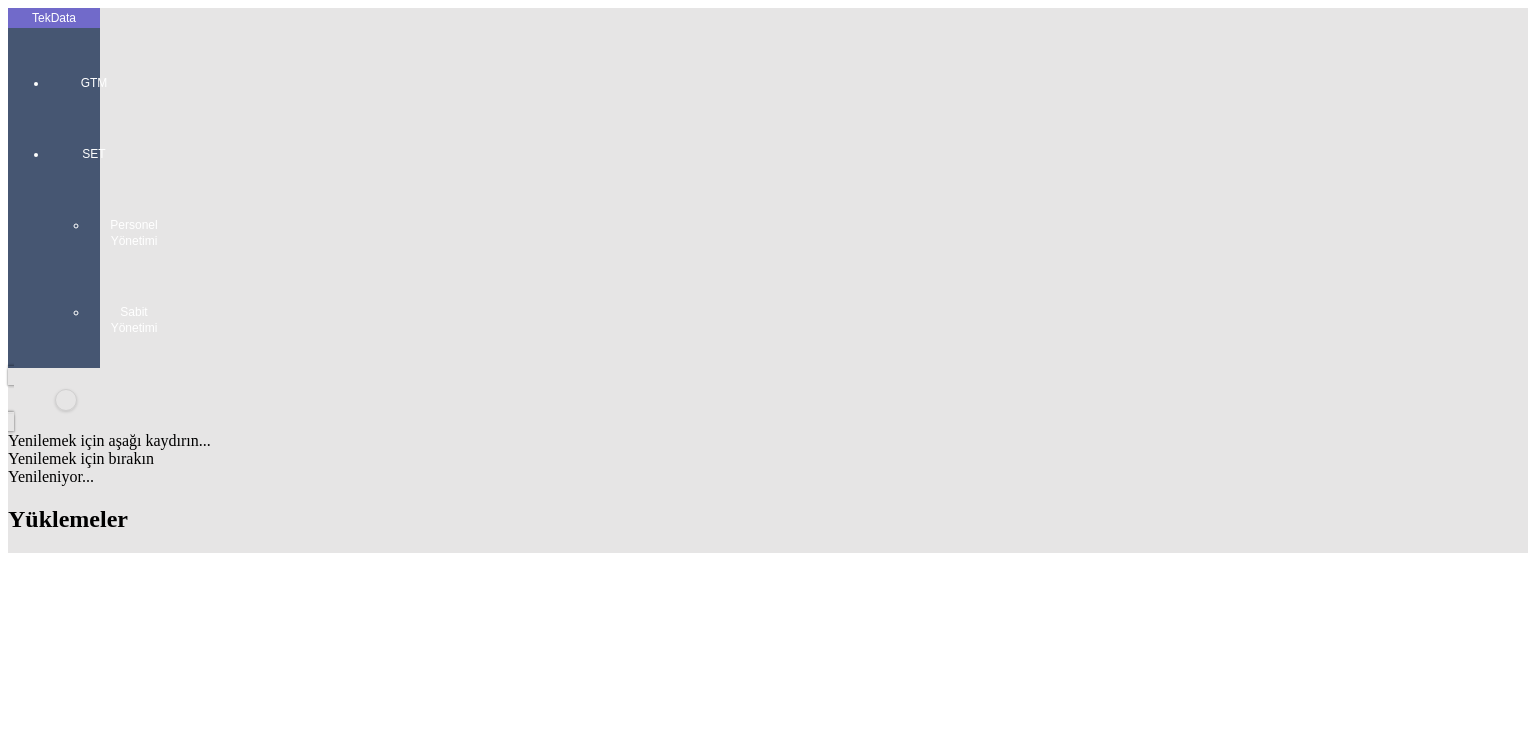 drag, startPoint x: 196, startPoint y: 132, endPoint x: 96, endPoint y: 133, distance: 100.005 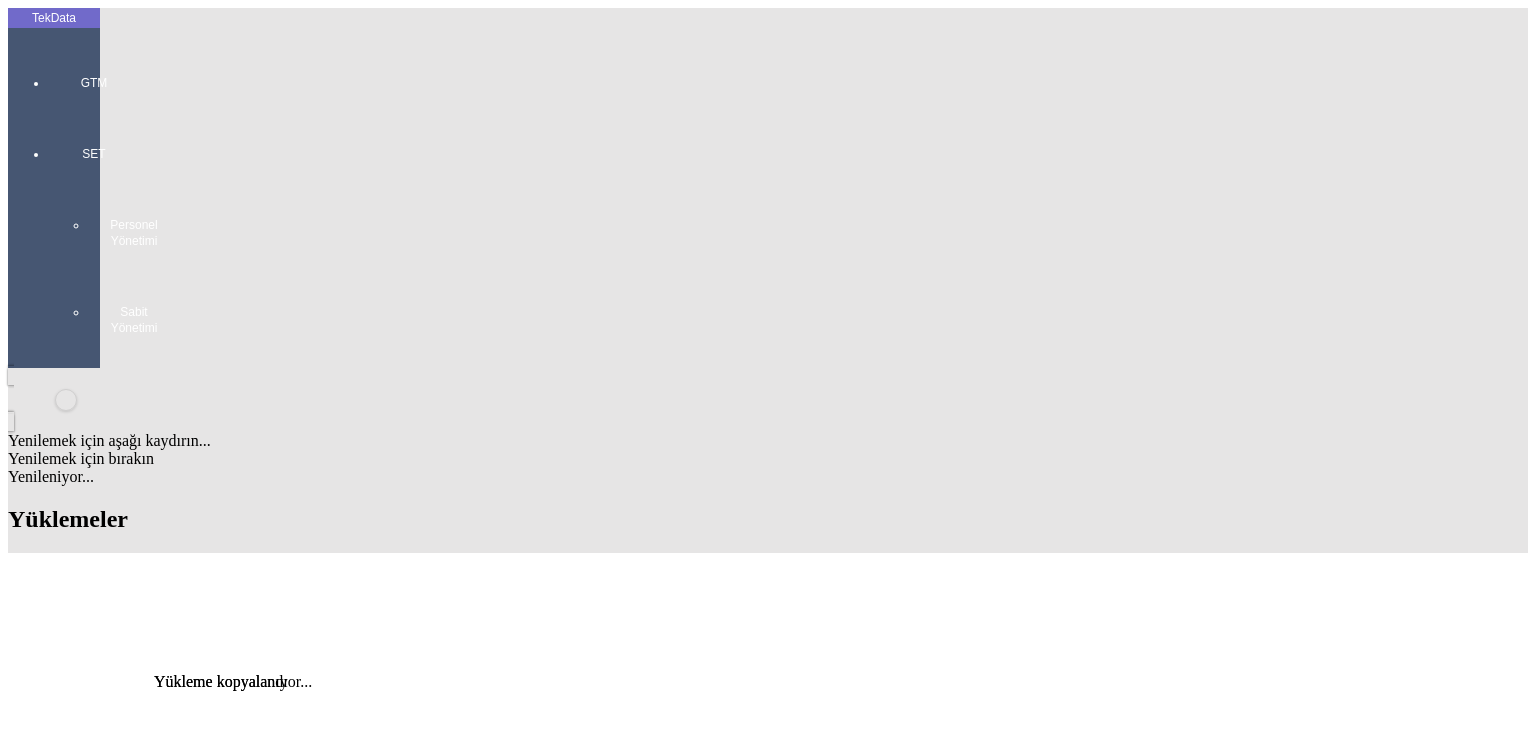 click on "Detay" 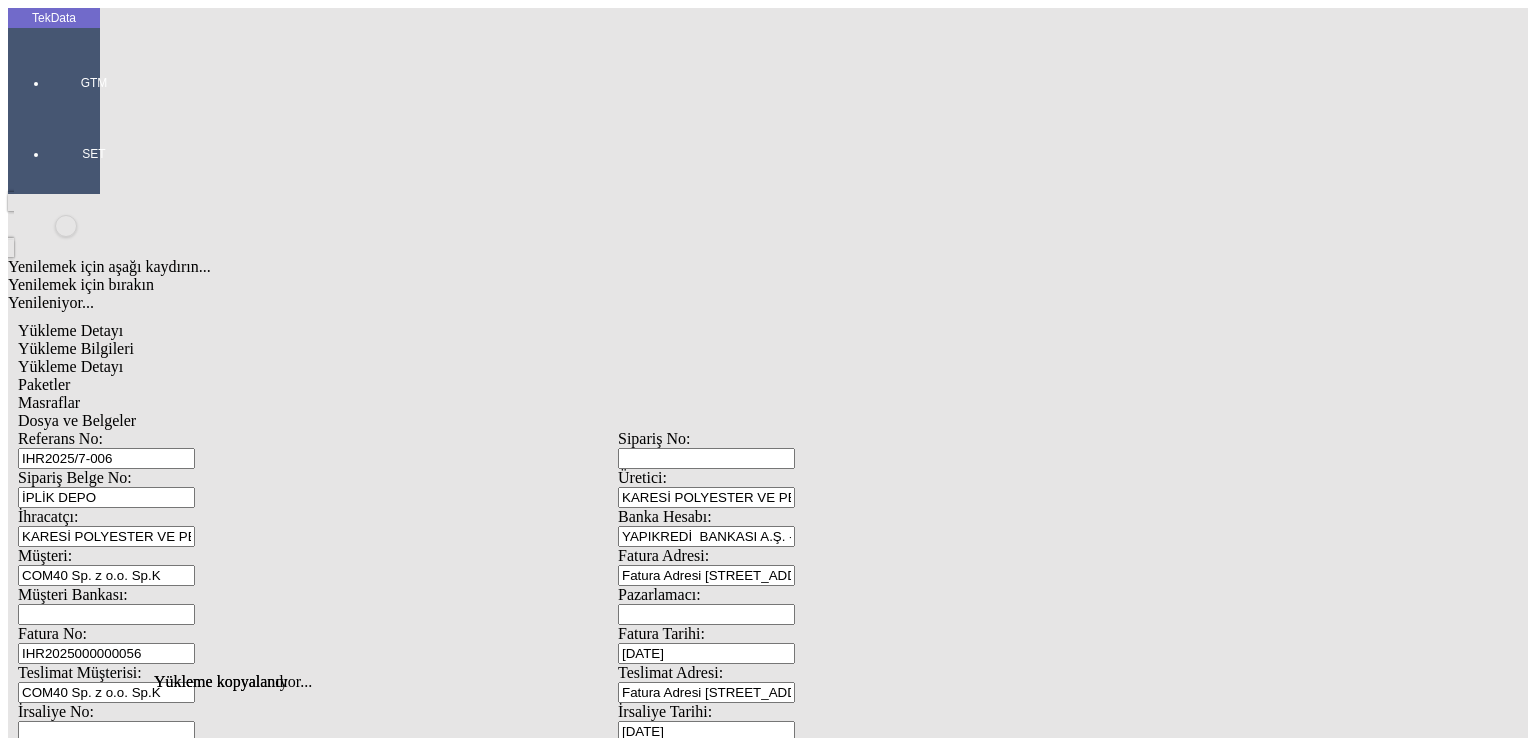 scroll, scrollTop: 0, scrollLeft: 0, axis: both 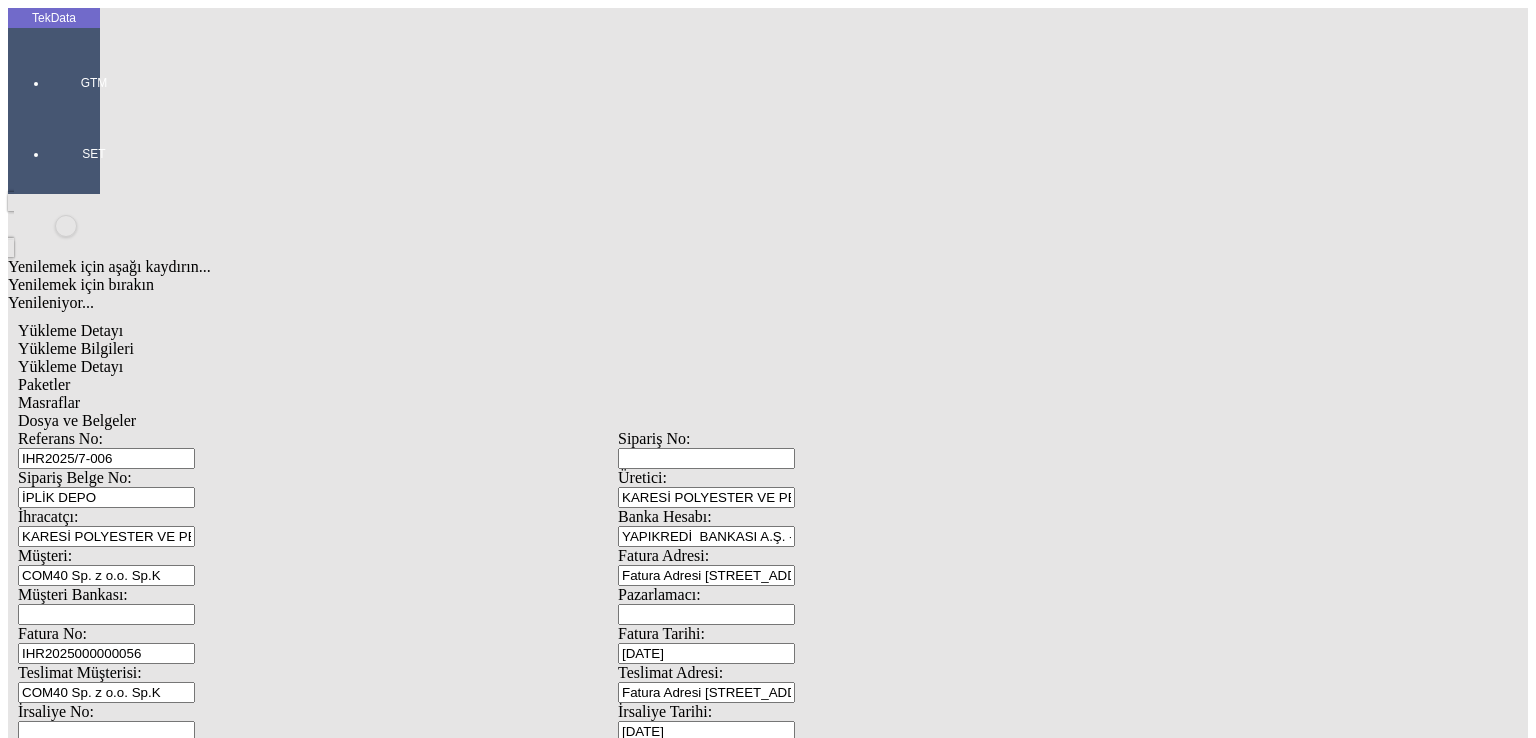 click on "IHR2025/7-006" at bounding box center [106, 458] 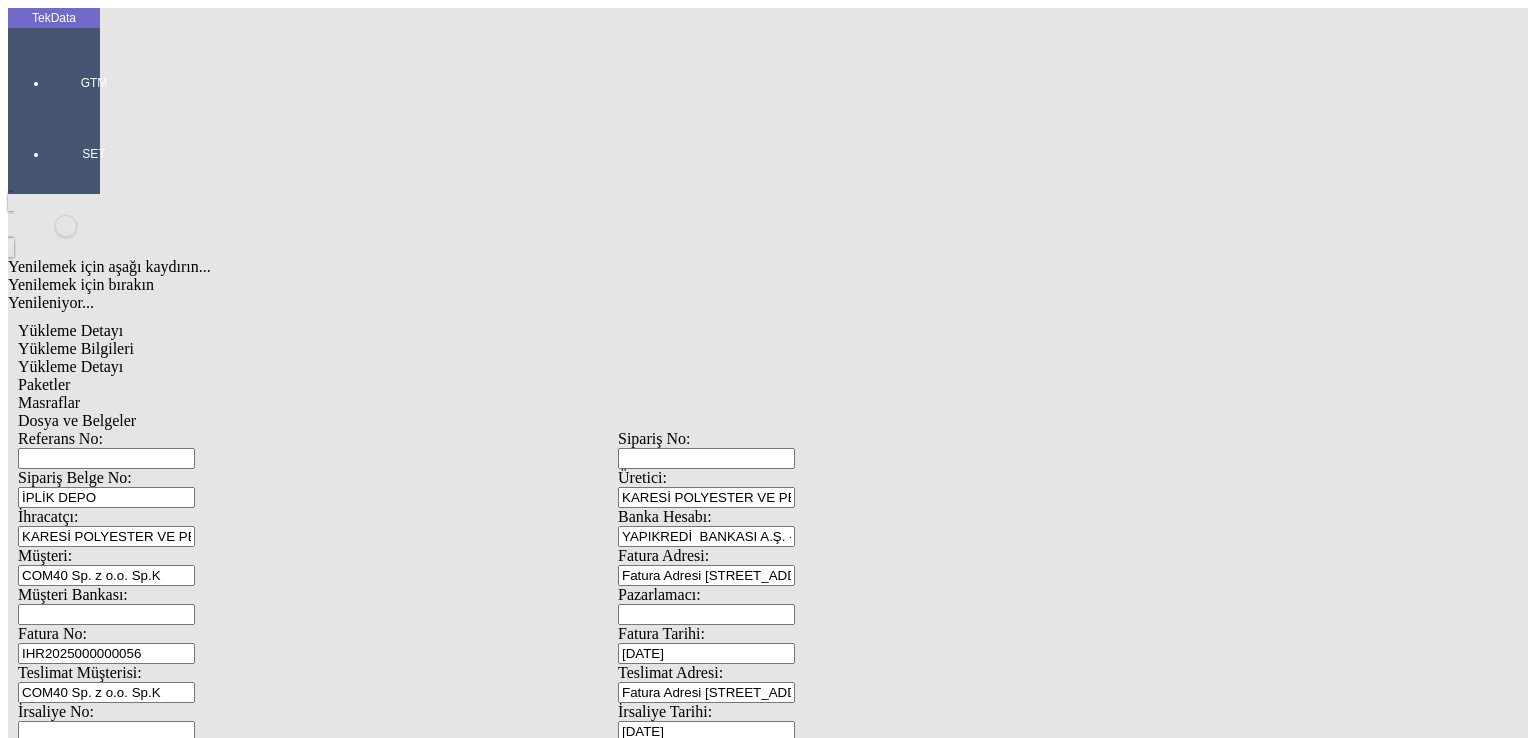 type 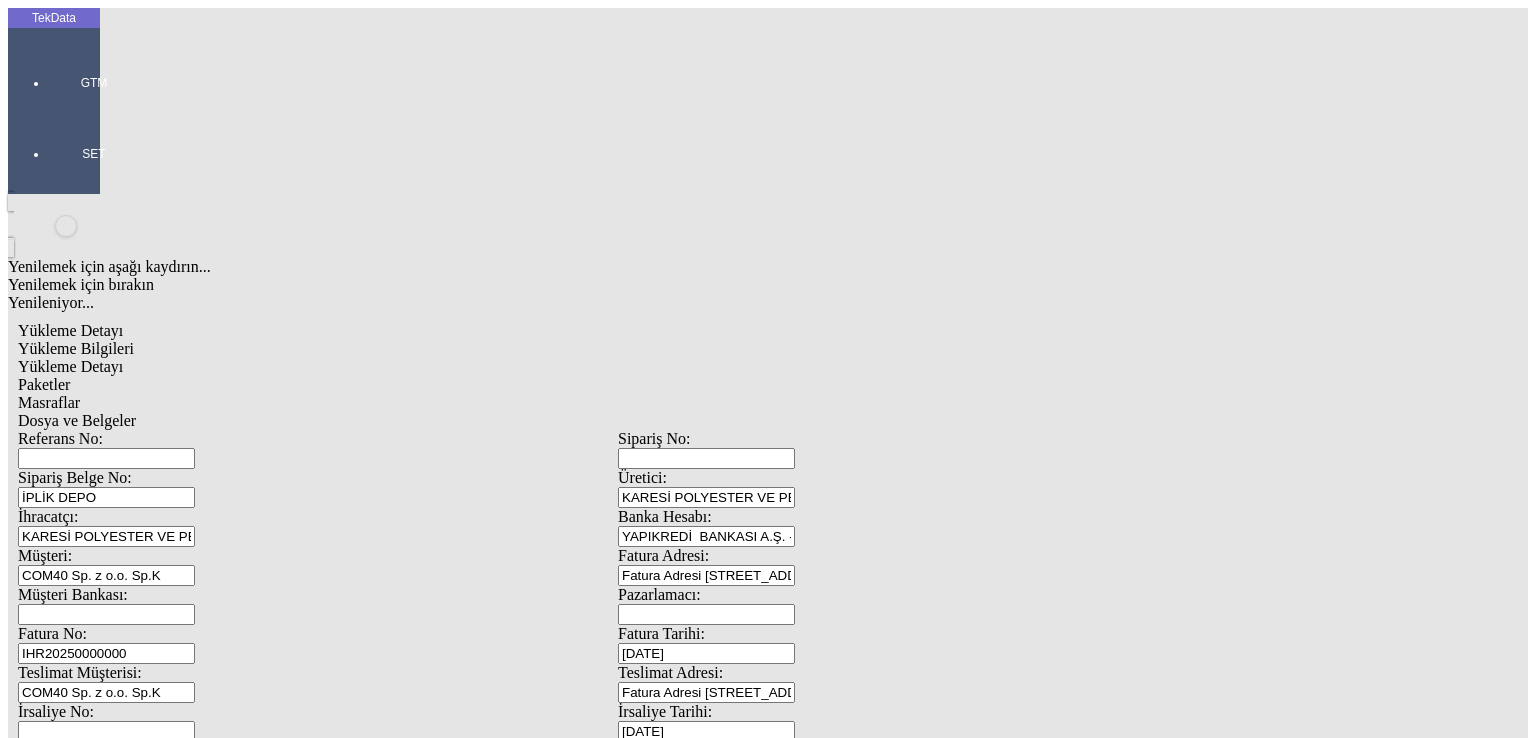 type on "IHR20250000000" 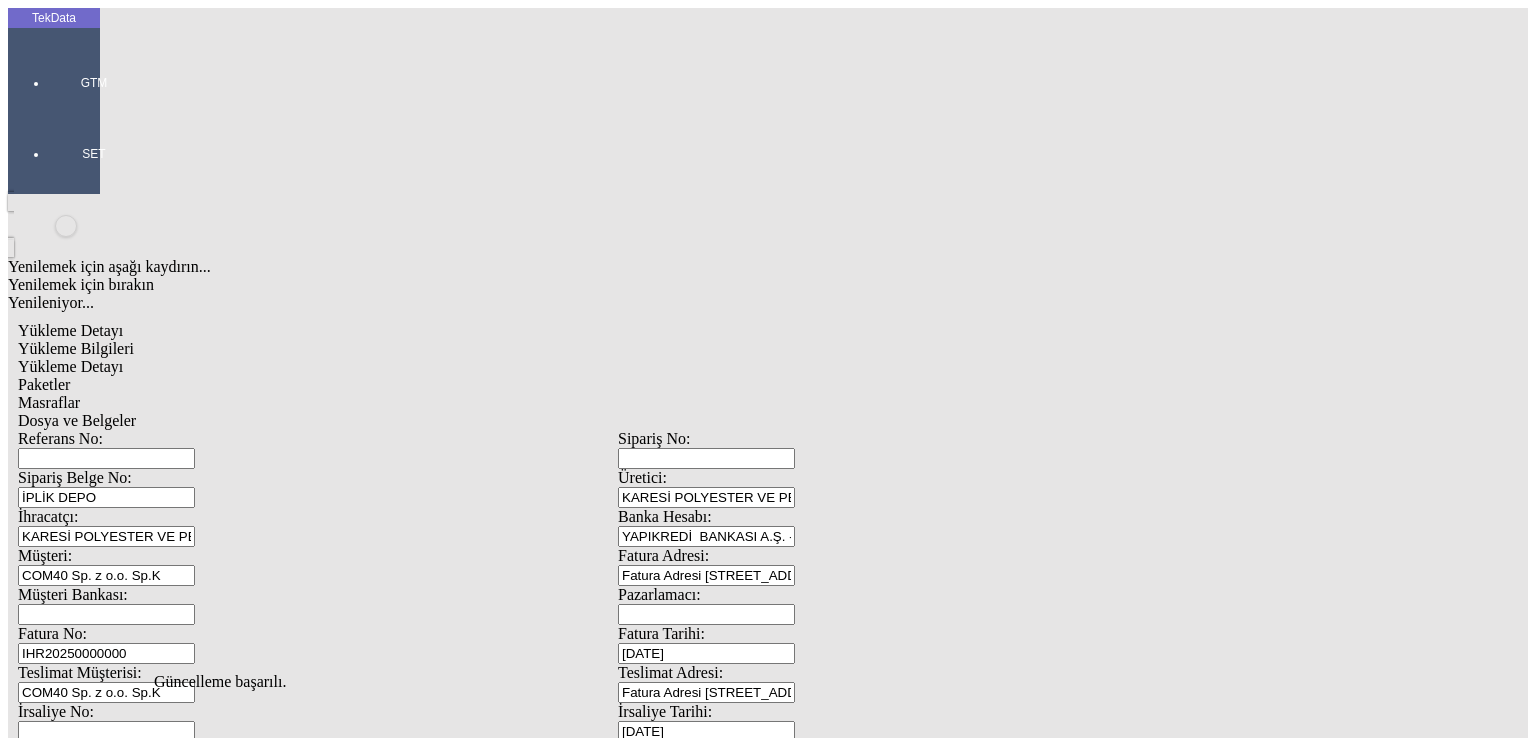 scroll, scrollTop: 0, scrollLeft: 0, axis: both 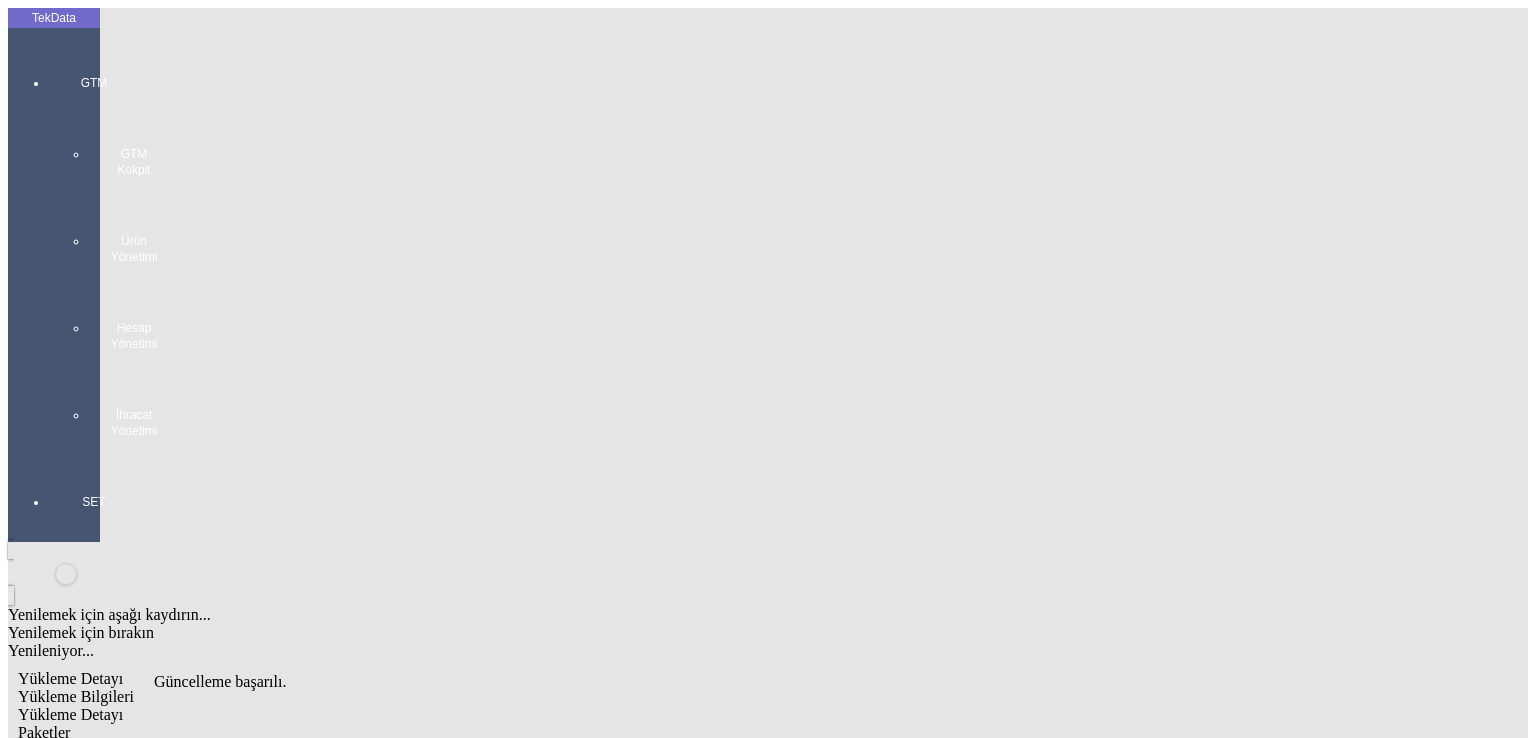 click on "Yükleme Detayı" 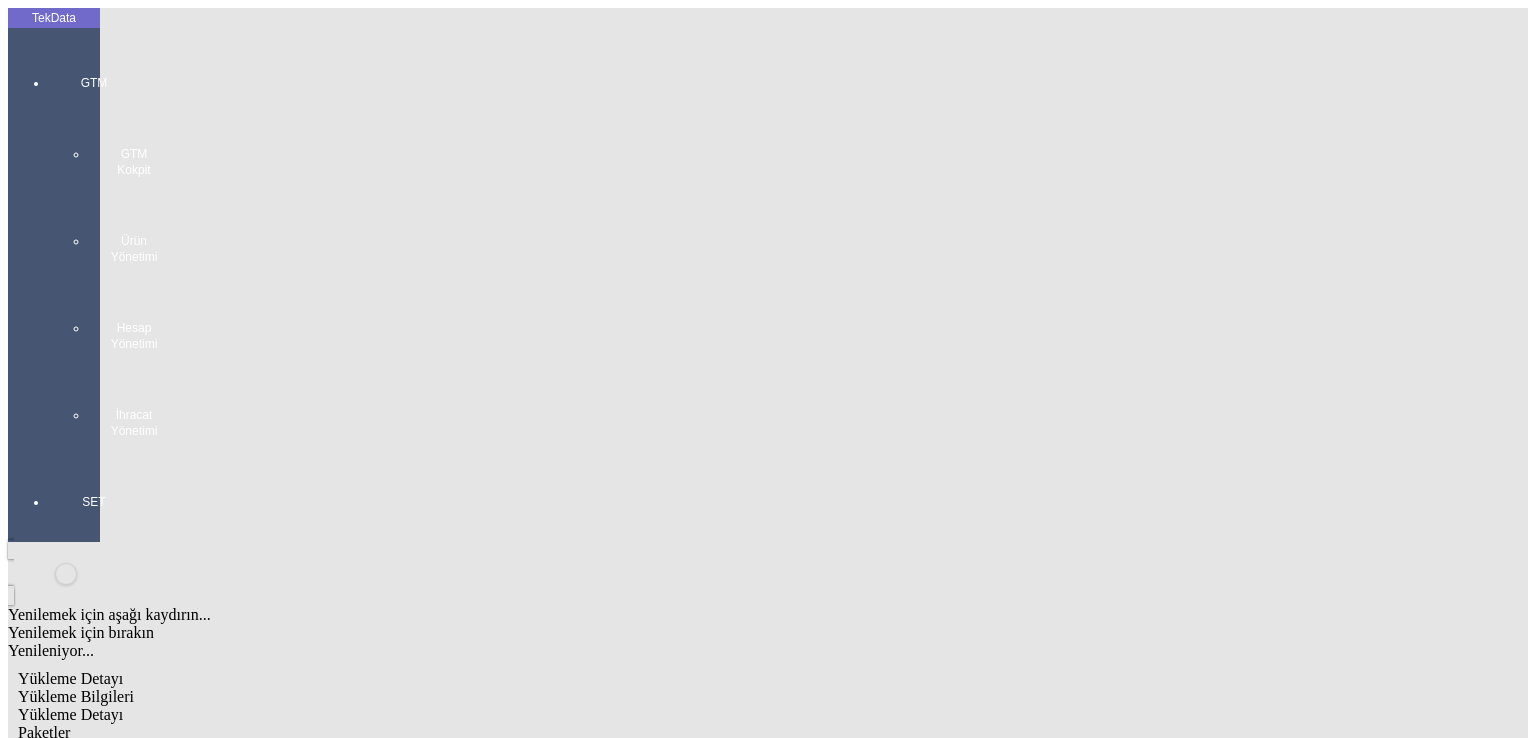 type on "20249.05" 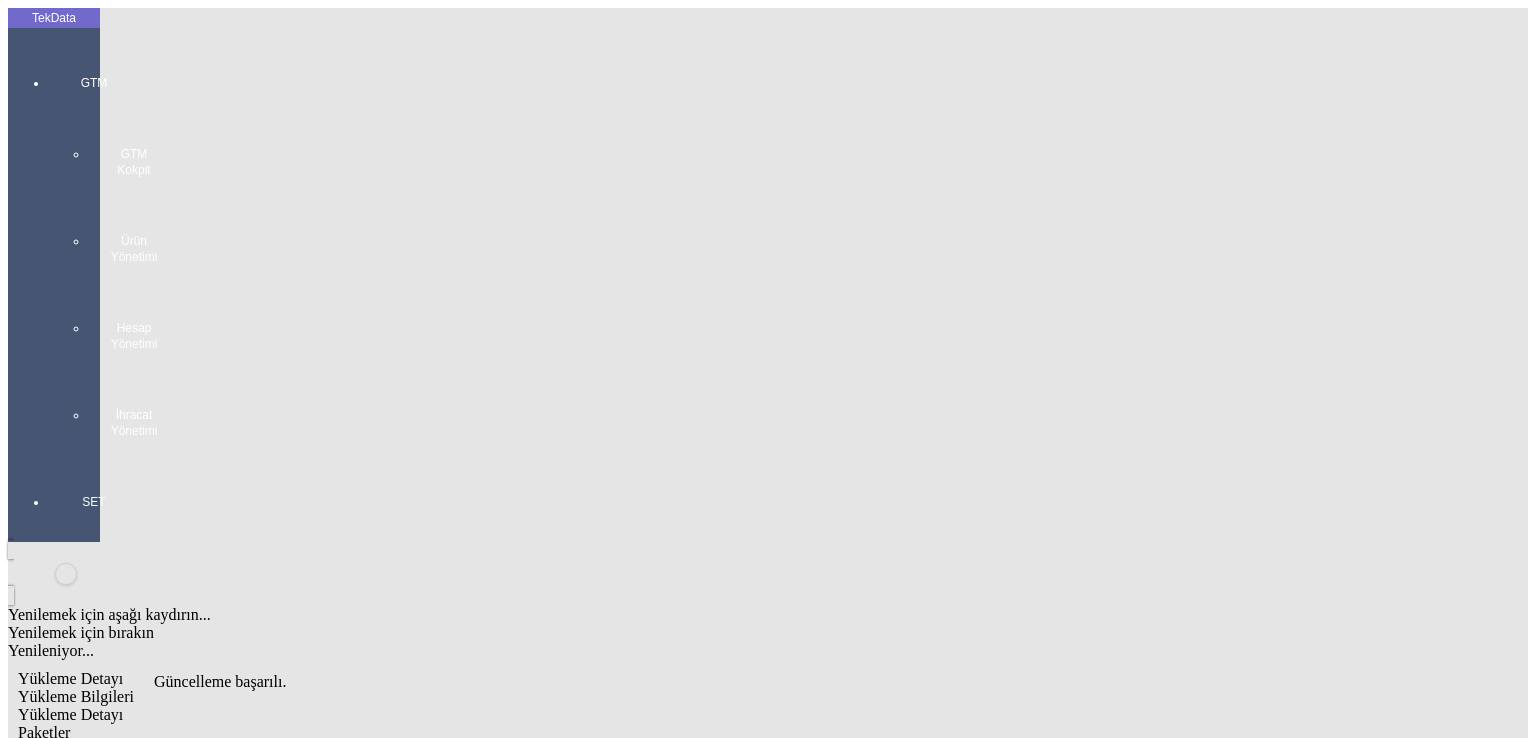 click on "Masraflar" 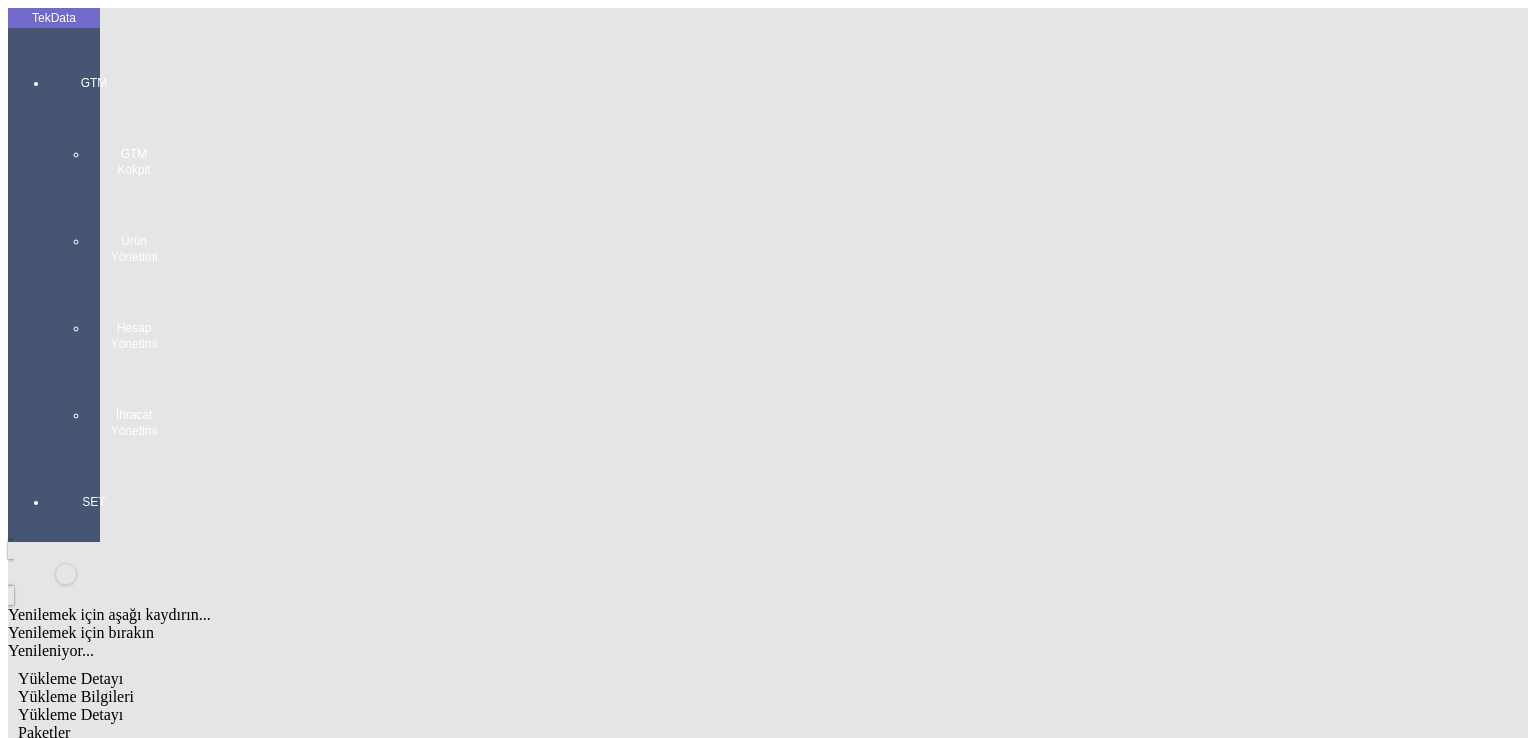 click on "Referans No:" at bounding box center (106, 806) 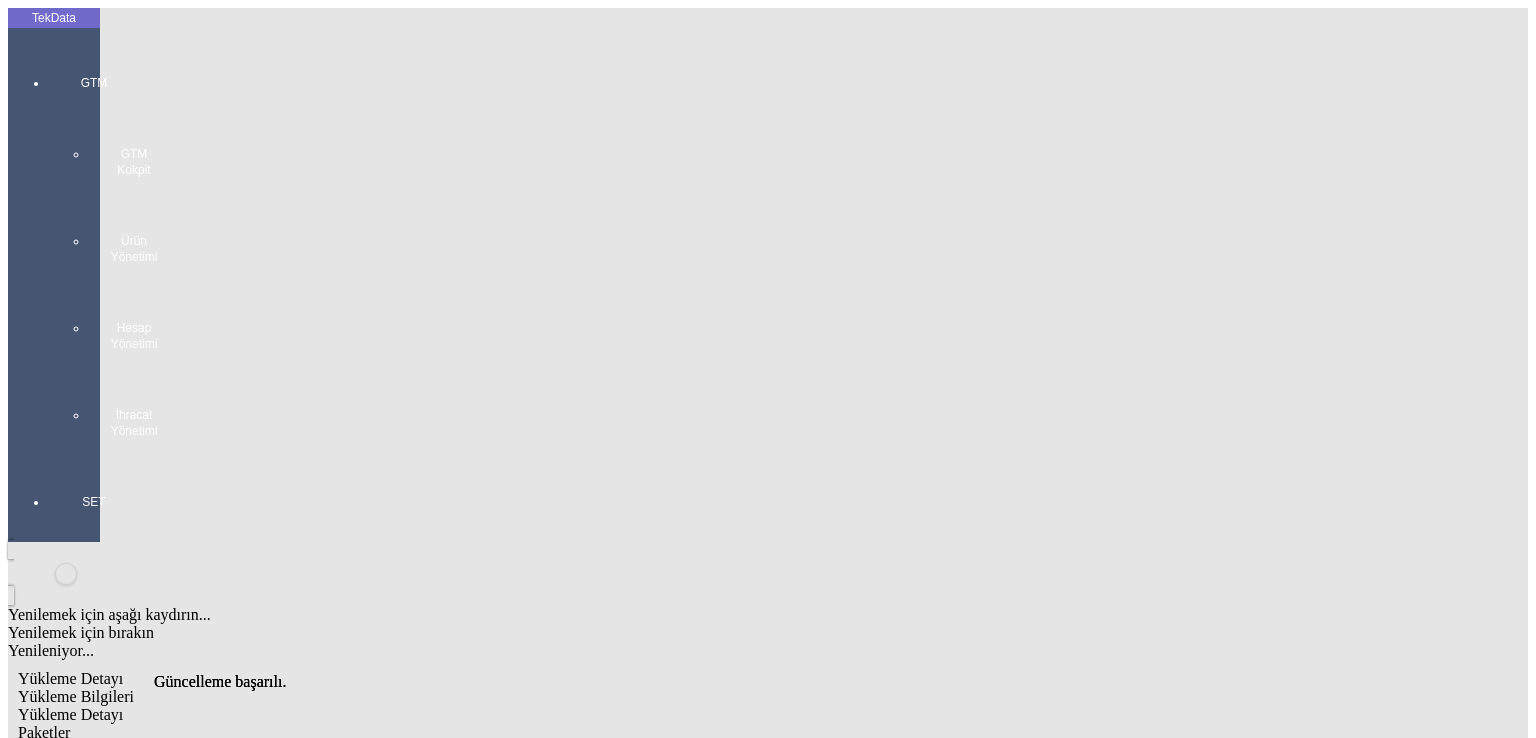 scroll, scrollTop: 0, scrollLeft: 0, axis: both 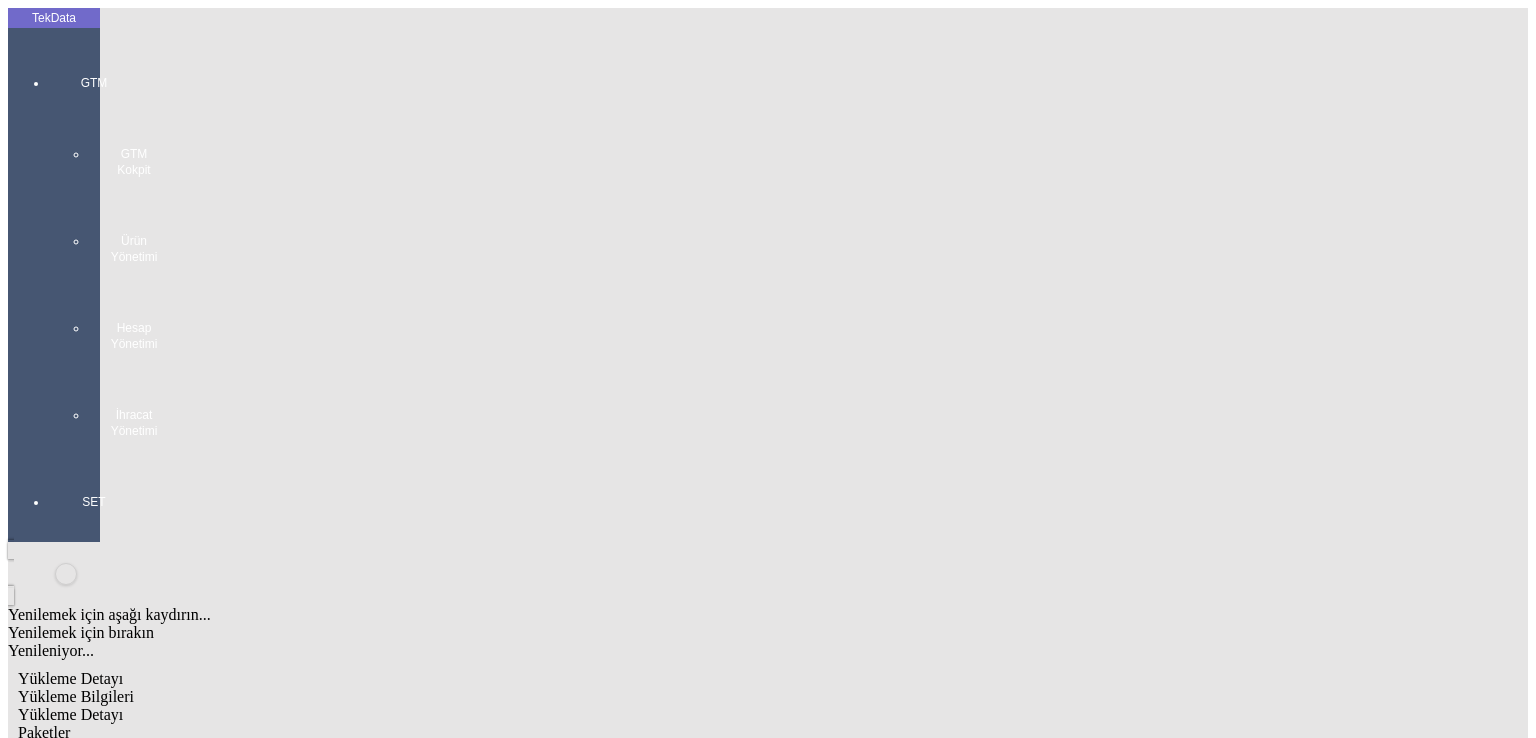 click on "Sil" 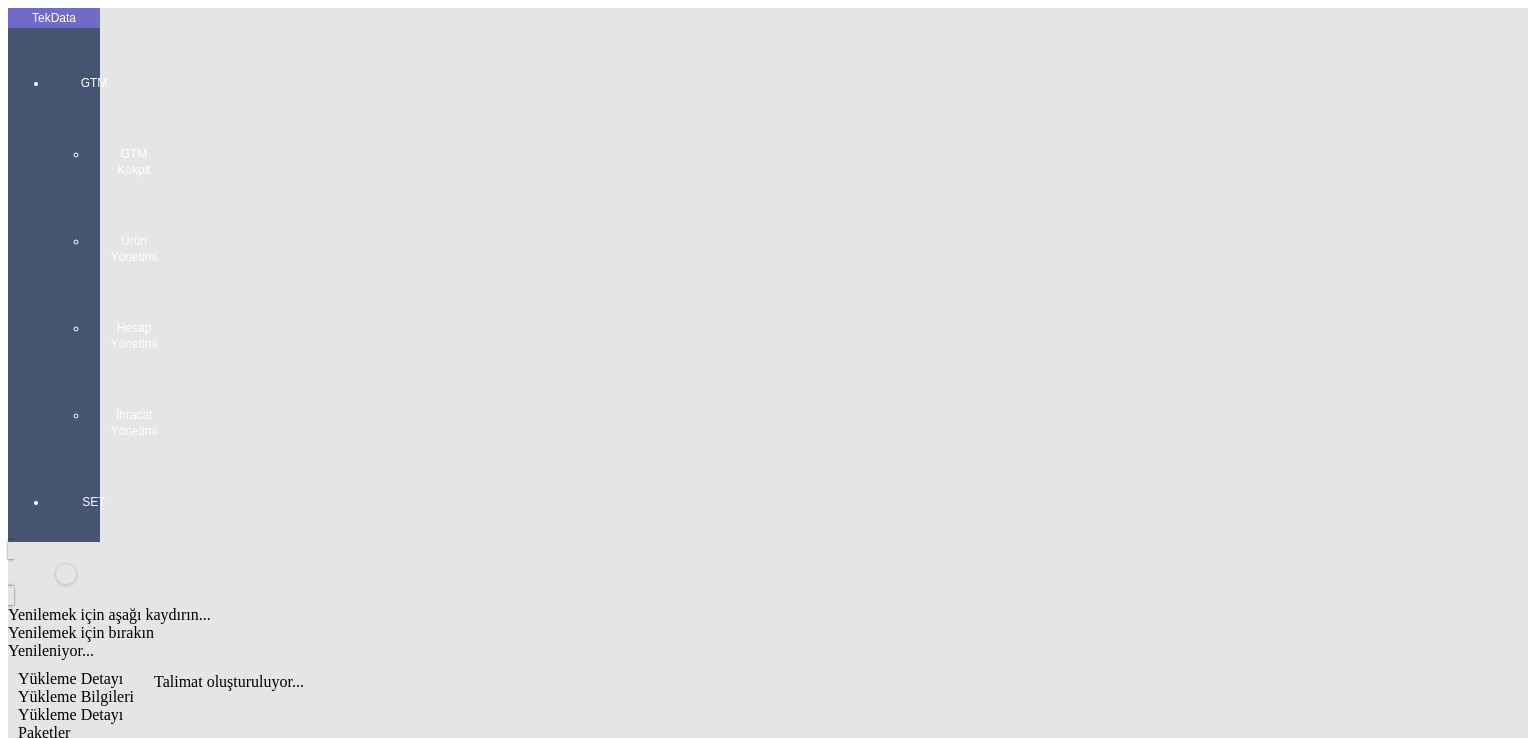 drag, startPoint x: 722, startPoint y: 105, endPoint x: 688, endPoint y: 152, distance: 58.00862 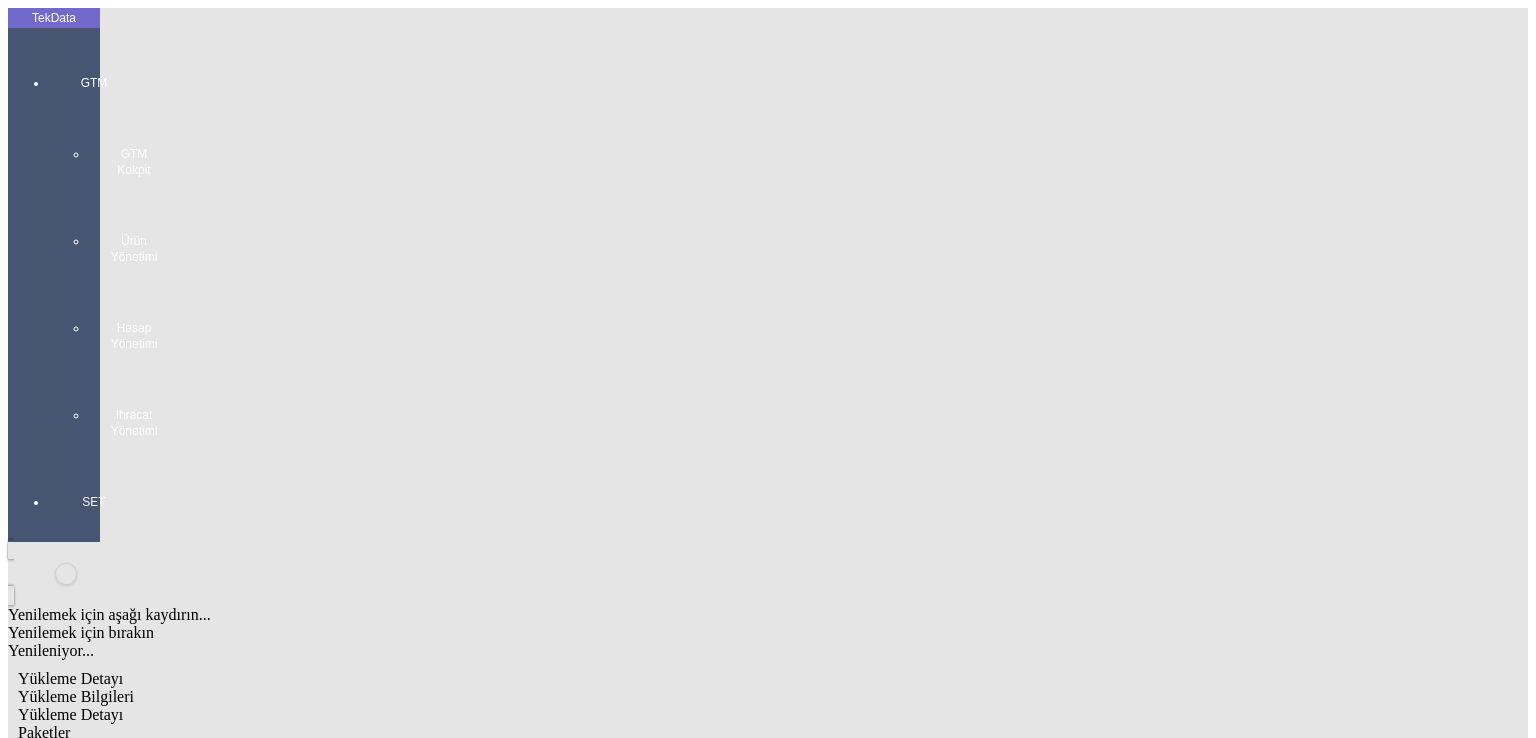 click on "İndir" 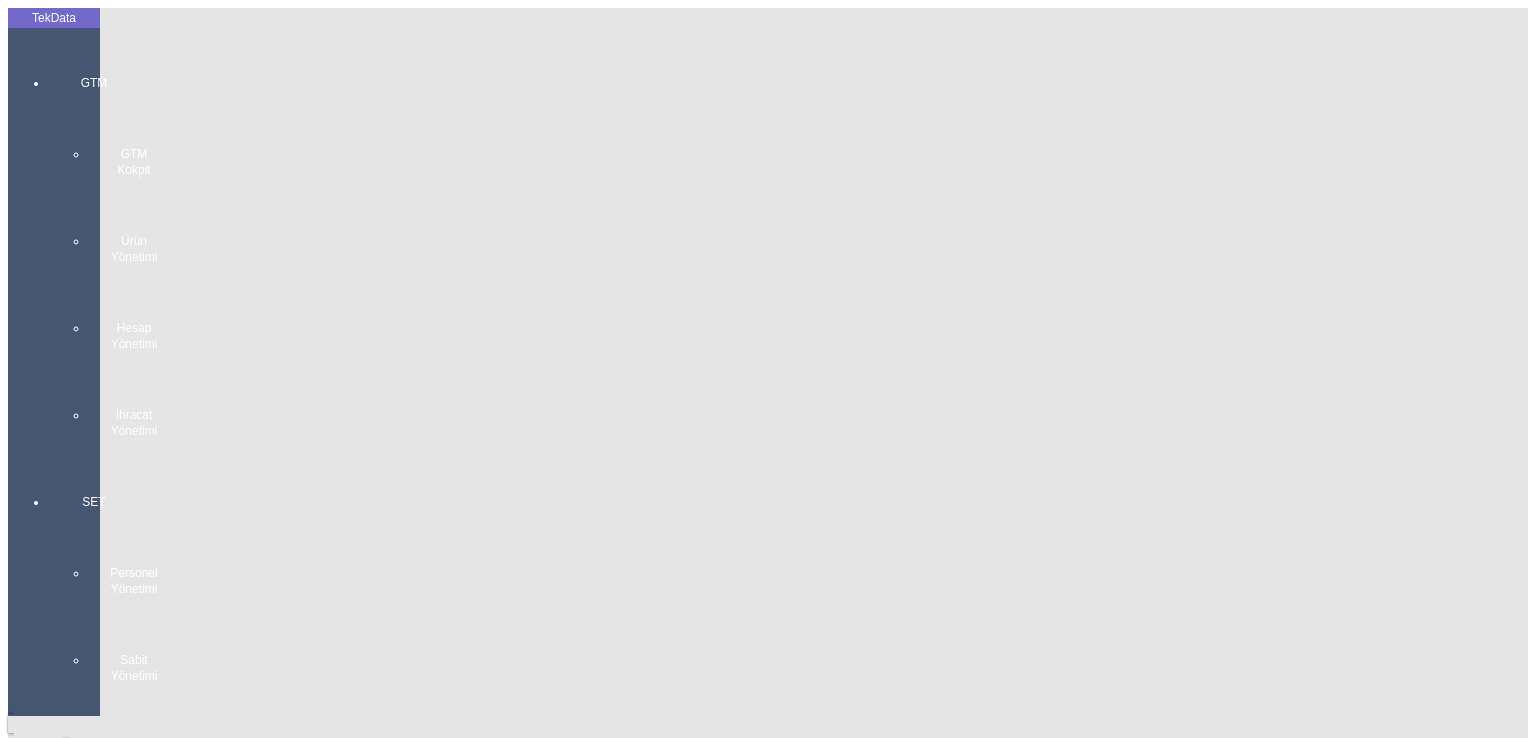click on "GTM  GTM Kokpit  Ürün Yönetimi  Hesap Yönetimi  İhracat Yönetimi" at bounding box center [94, 249] 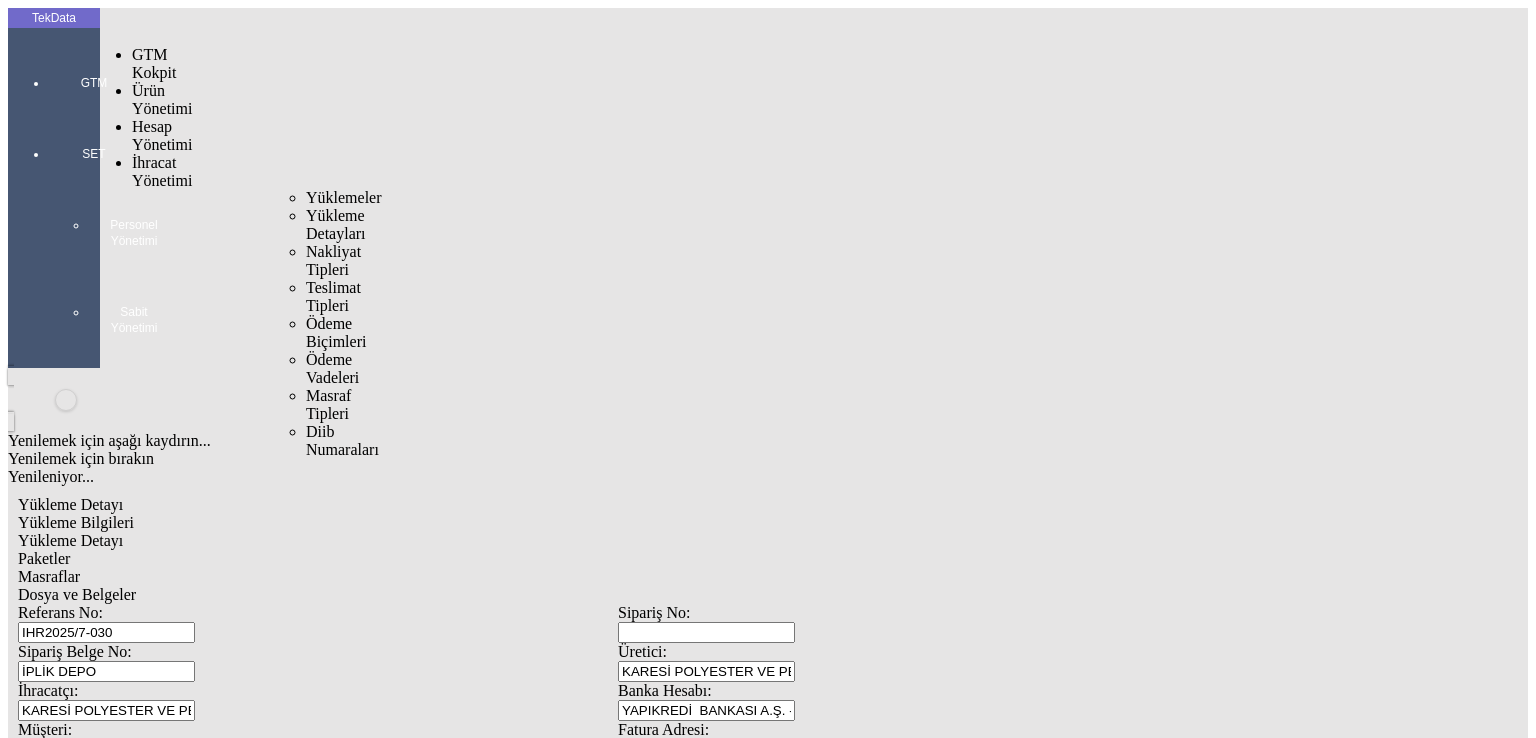 drag, startPoint x: 148, startPoint y: 124, endPoint x: 160, endPoint y: 117, distance: 13.892444 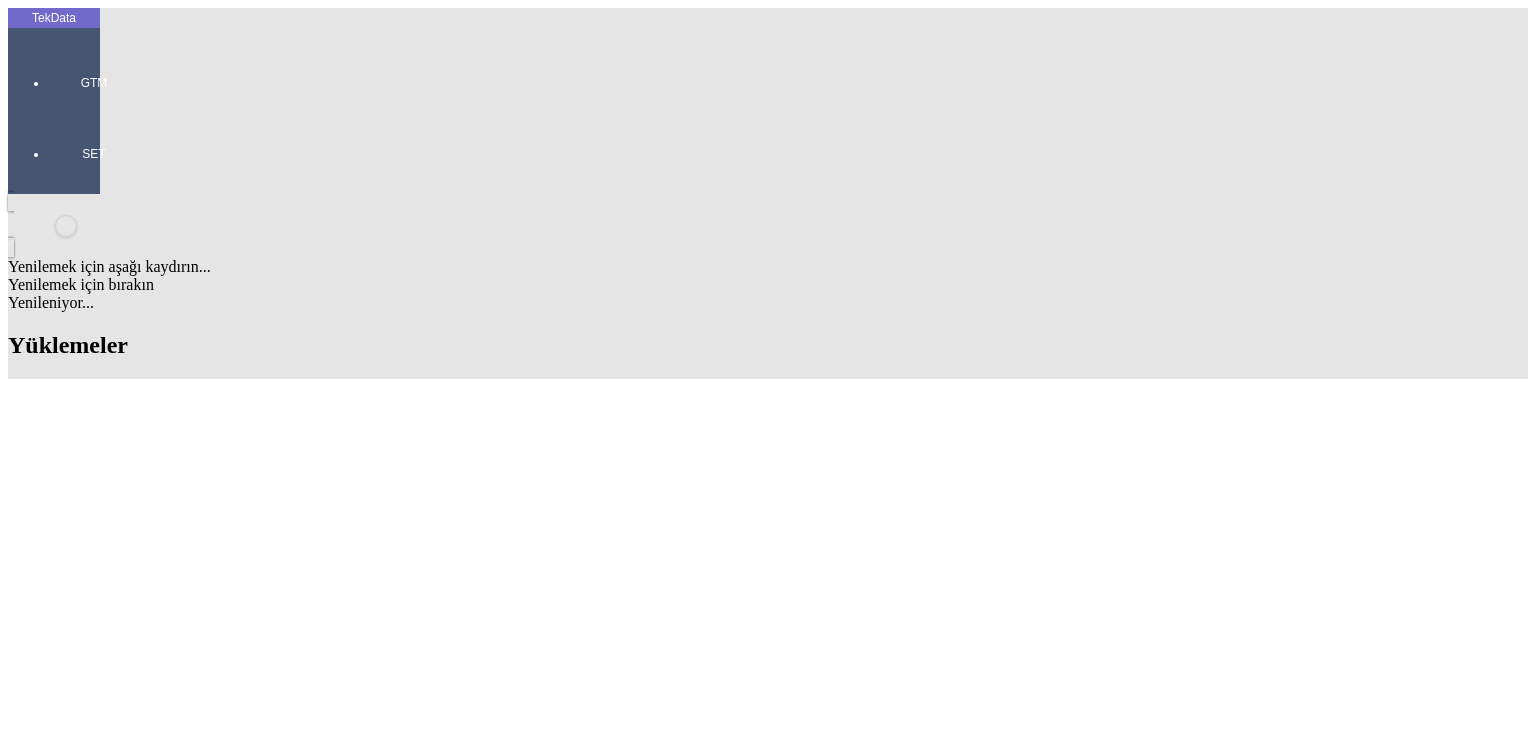 scroll, scrollTop: 1500, scrollLeft: 0, axis: vertical 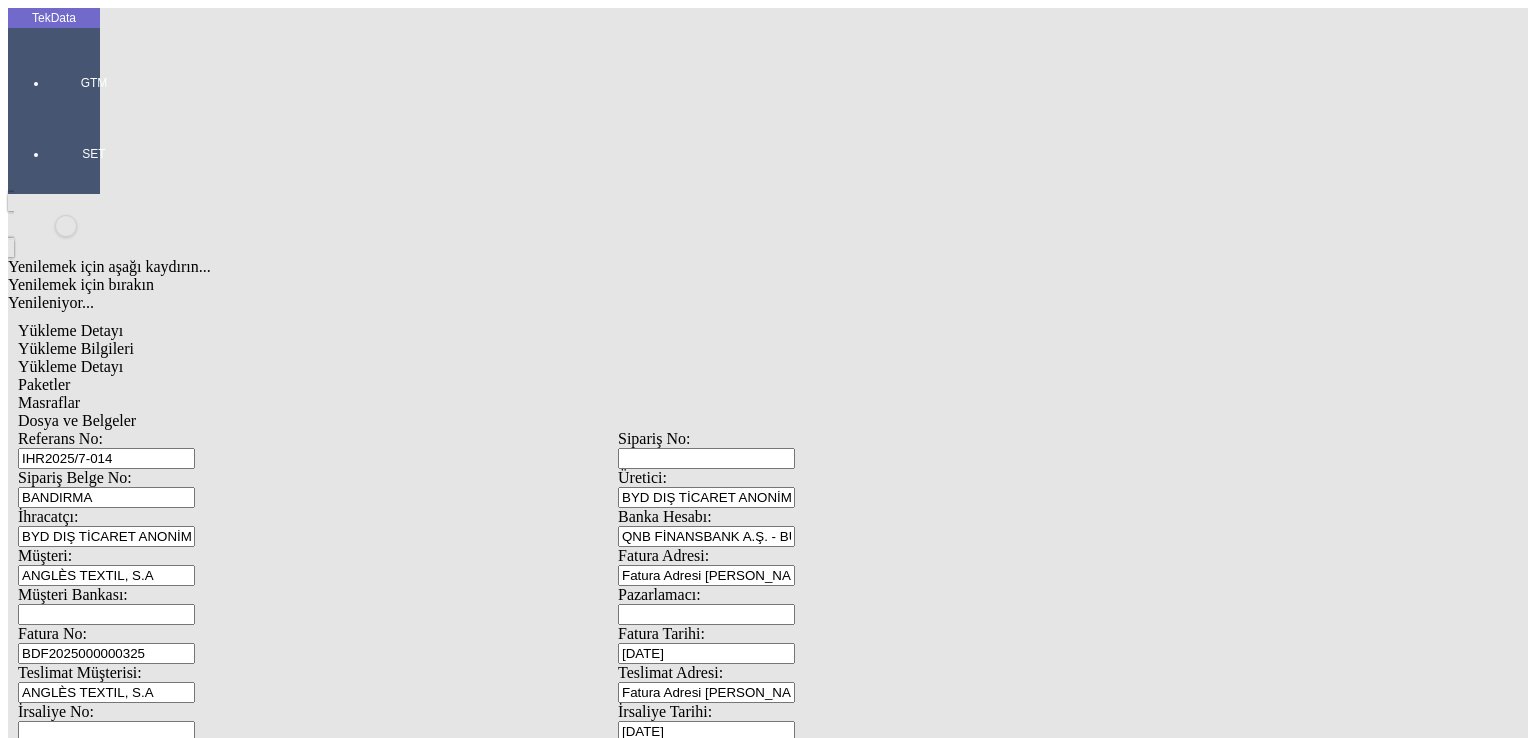 click on "20" at bounding box center (106, 965) 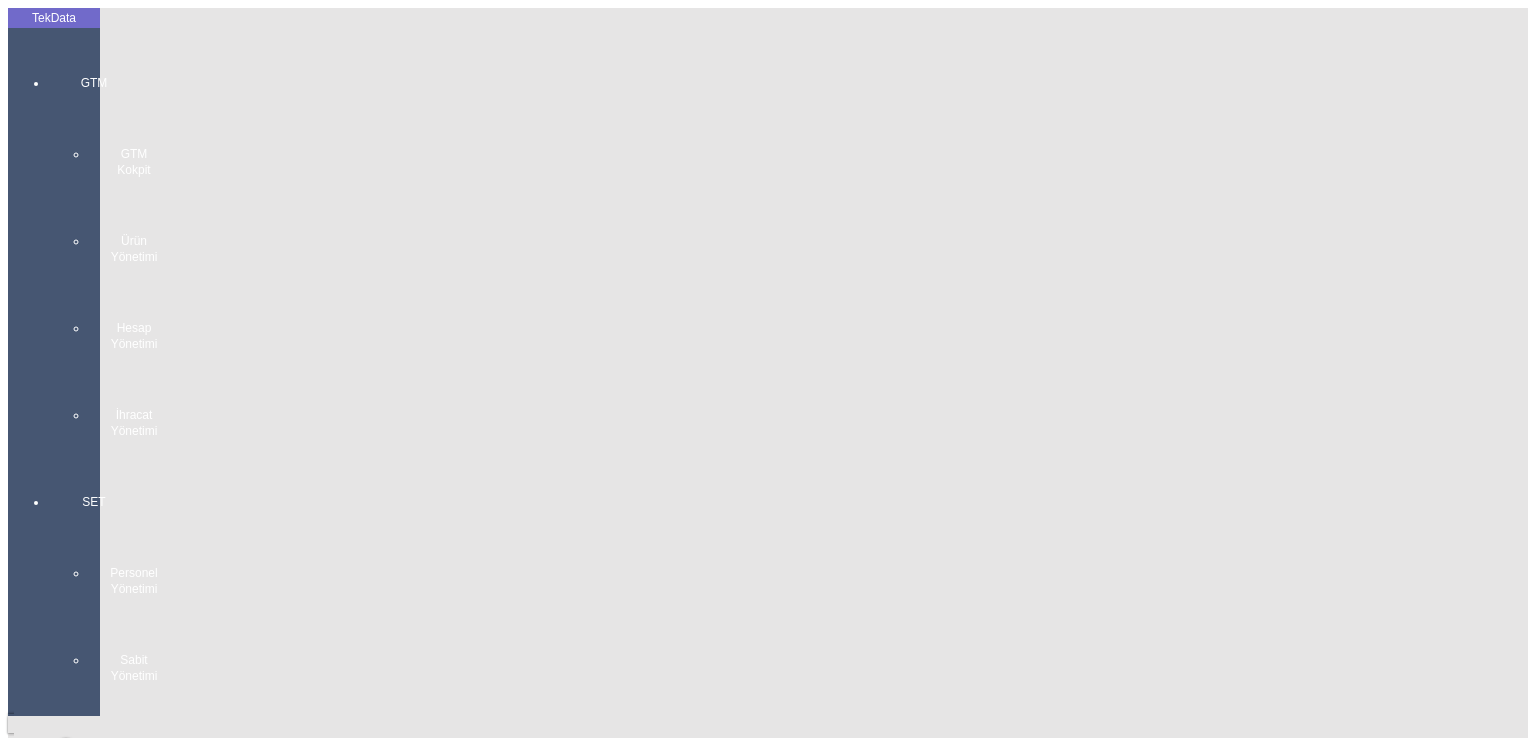 click on "GTM  GTM Kokpit  Ürün Yönetimi  Hesap Yönetimi  İhracat Yönetimi" at bounding box center (94, 249) 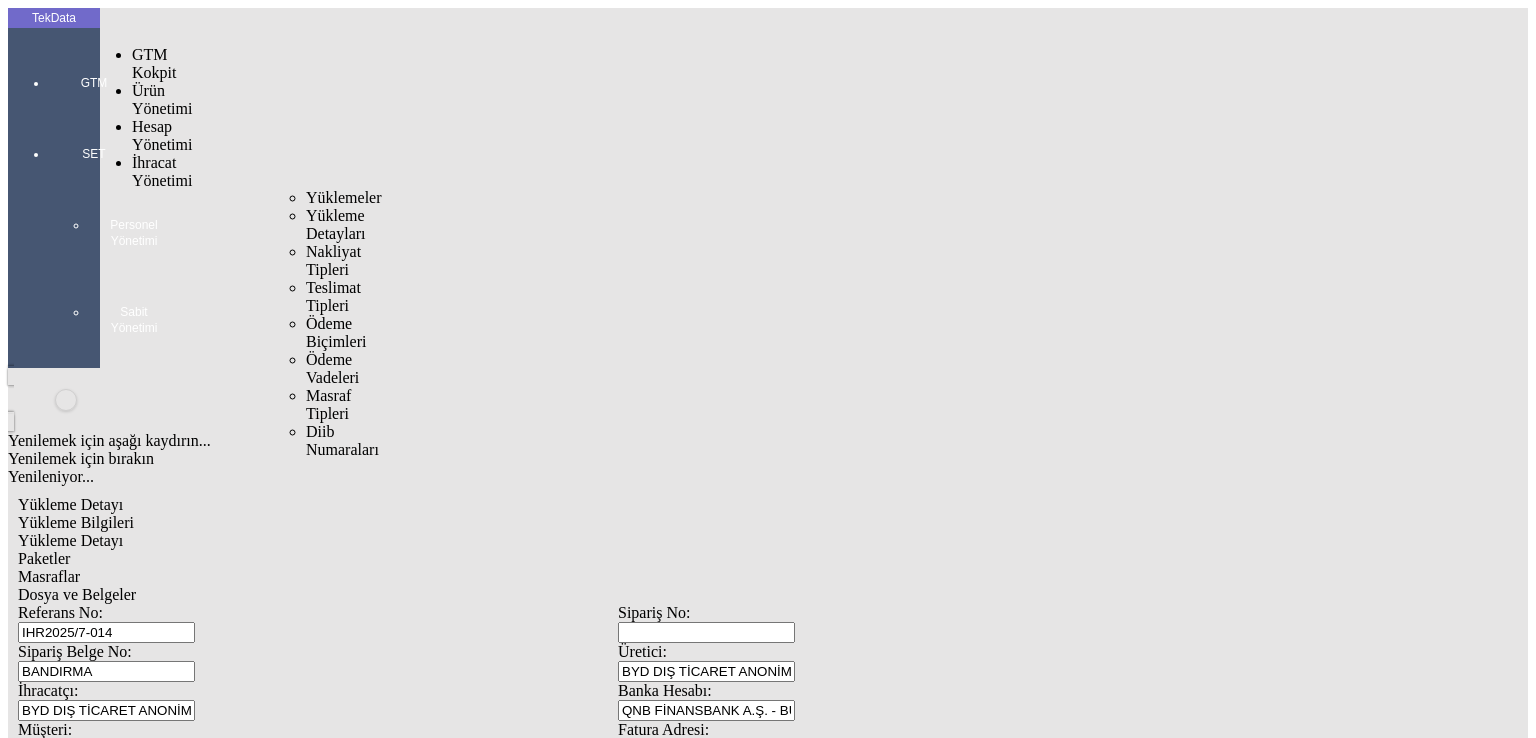 drag, startPoint x: 140, startPoint y: 110, endPoint x: 172, endPoint y: 110, distance: 32 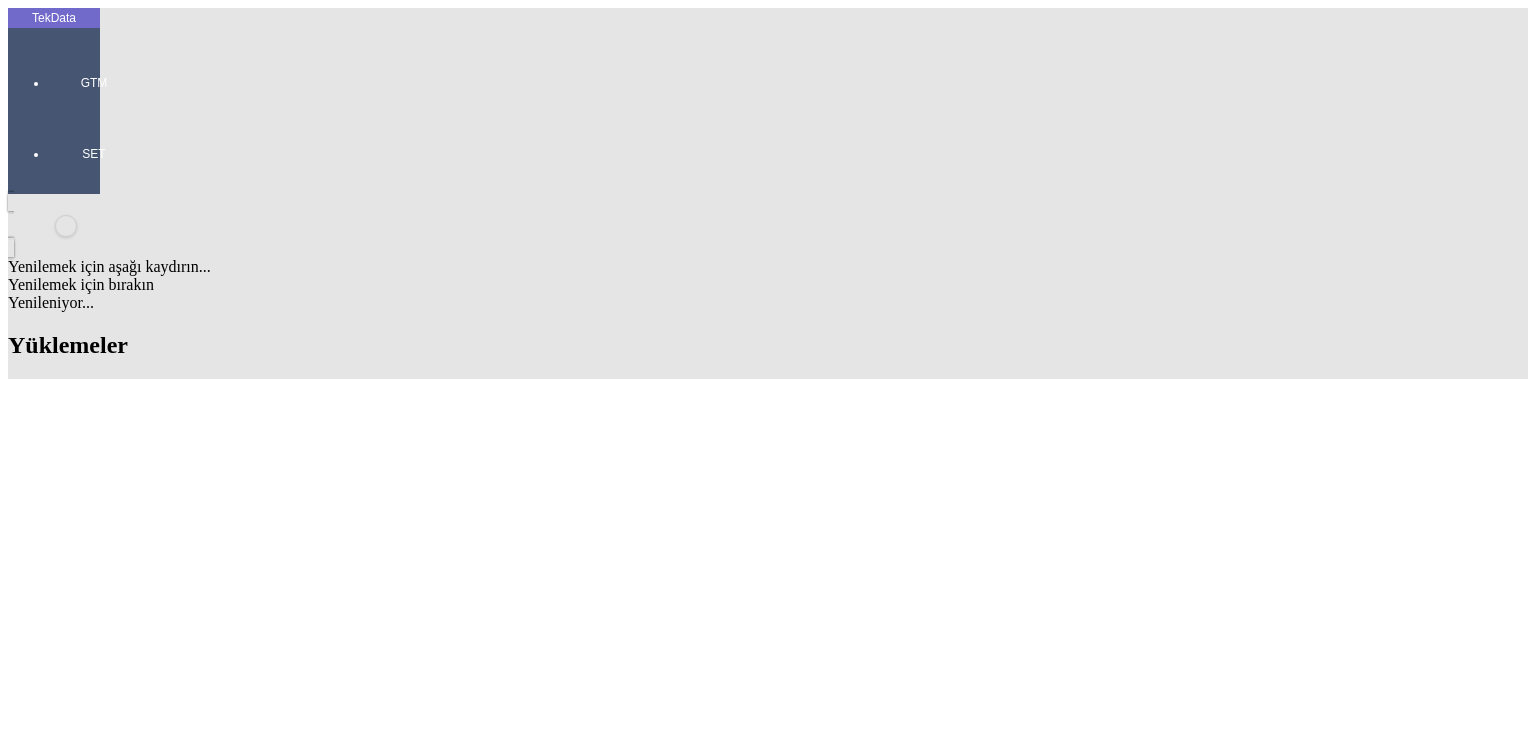 scroll, scrollTop: 1500, scrollLeft: 0, axis: vertical 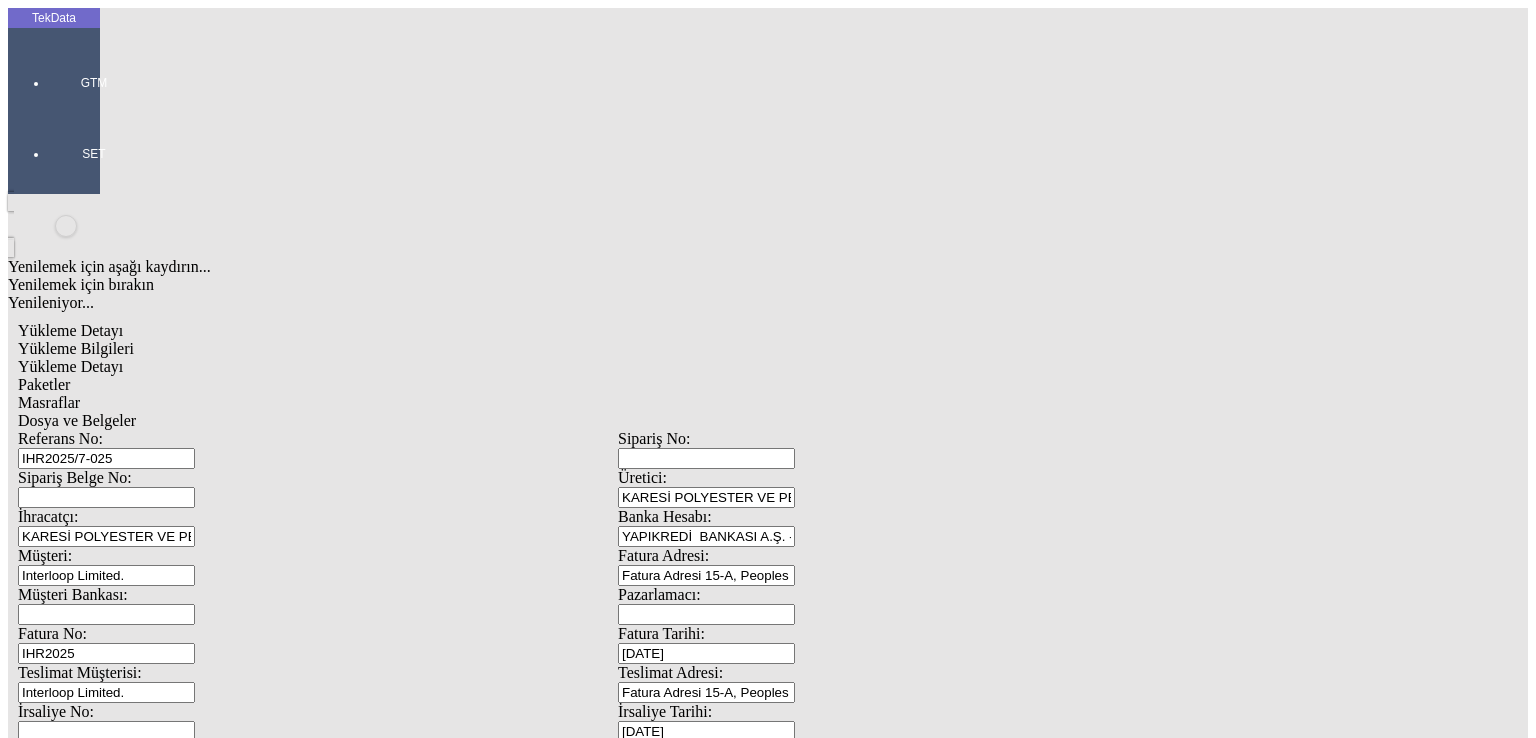 click on "IHR2025" at bounding box center (106, 653) 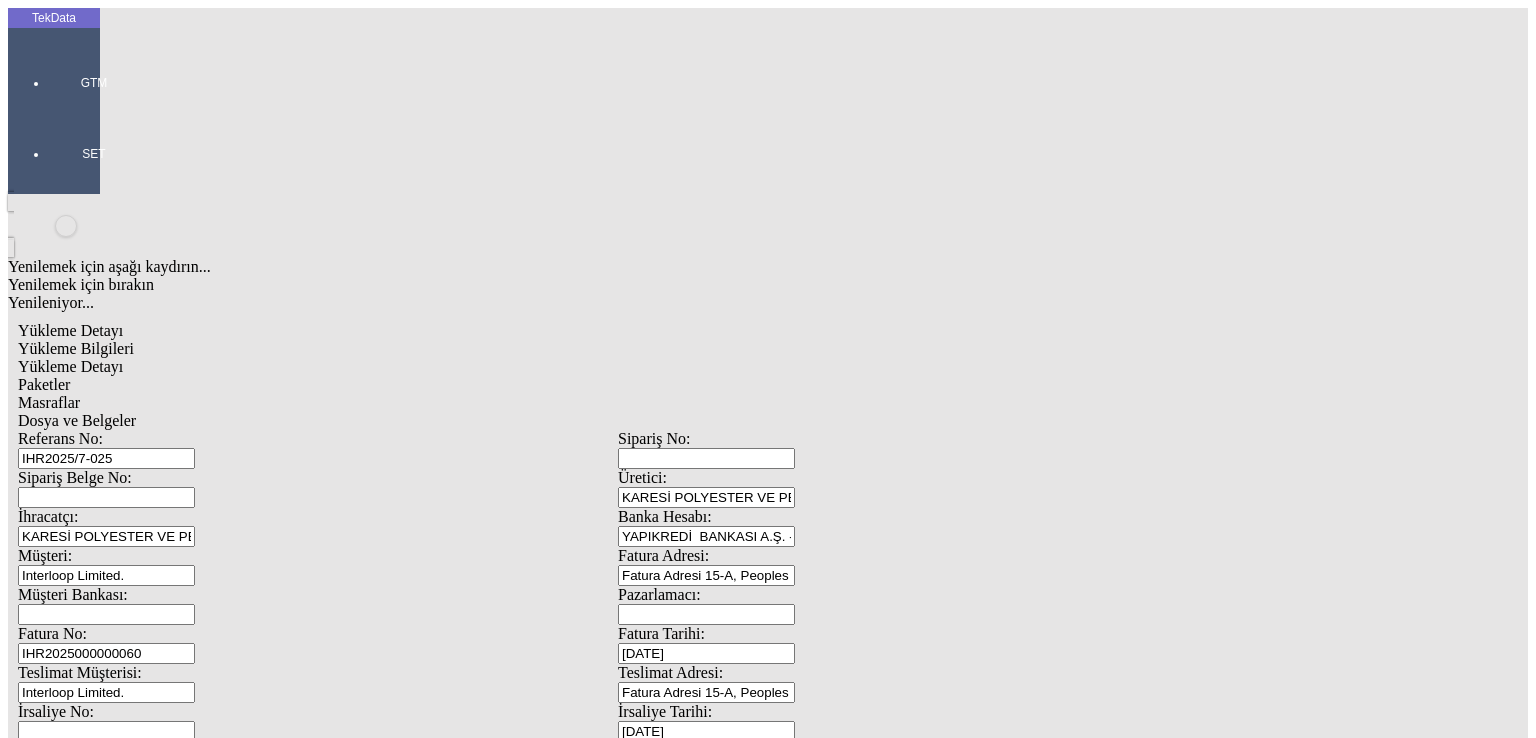 type on "IHR2025000000060" 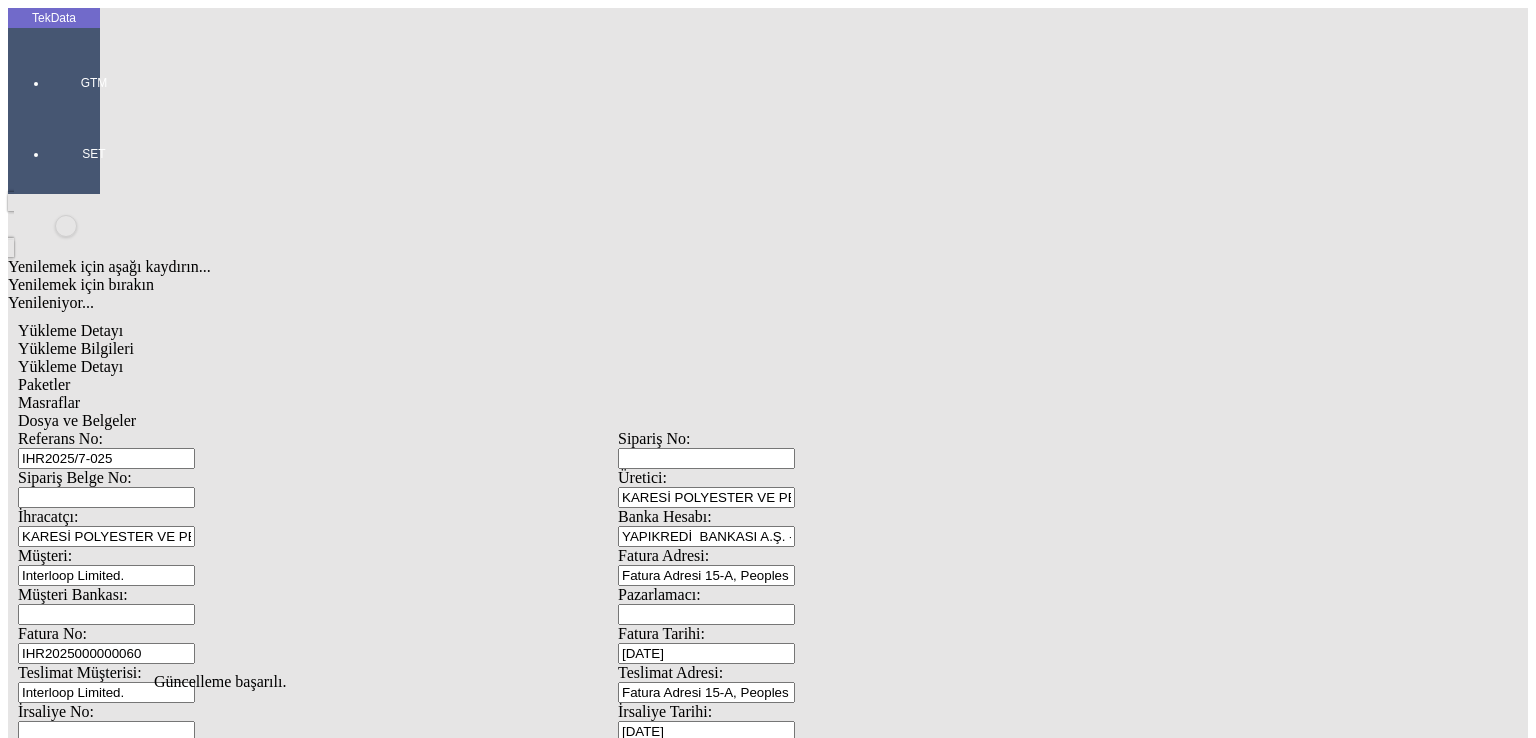 scroll, scrollTop: 0, scrollLeft: 0, axis: both 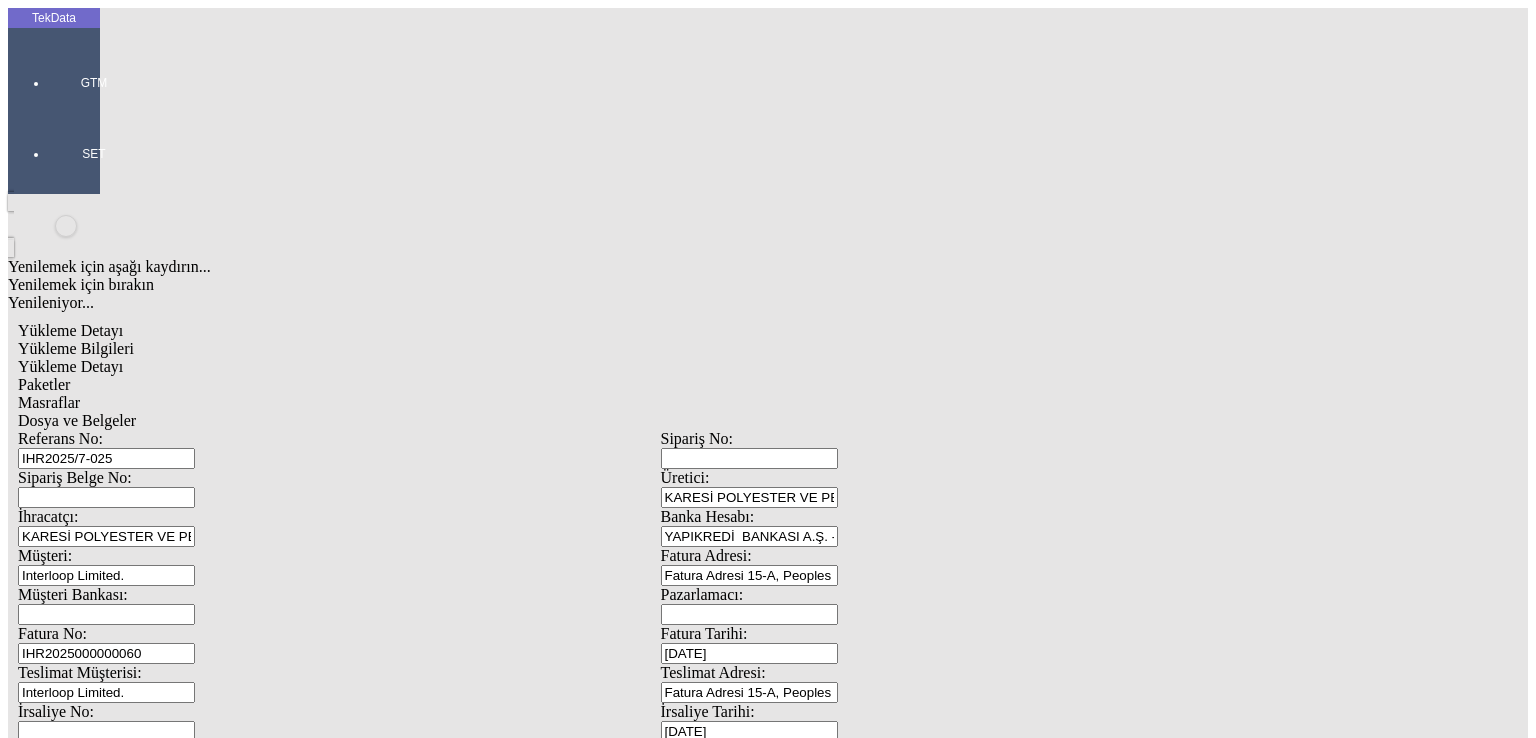 drag, startPoint x: 1015, startPoint y: 409, endPoint x: 1114, endPoint y: 402, distance: 99.24717 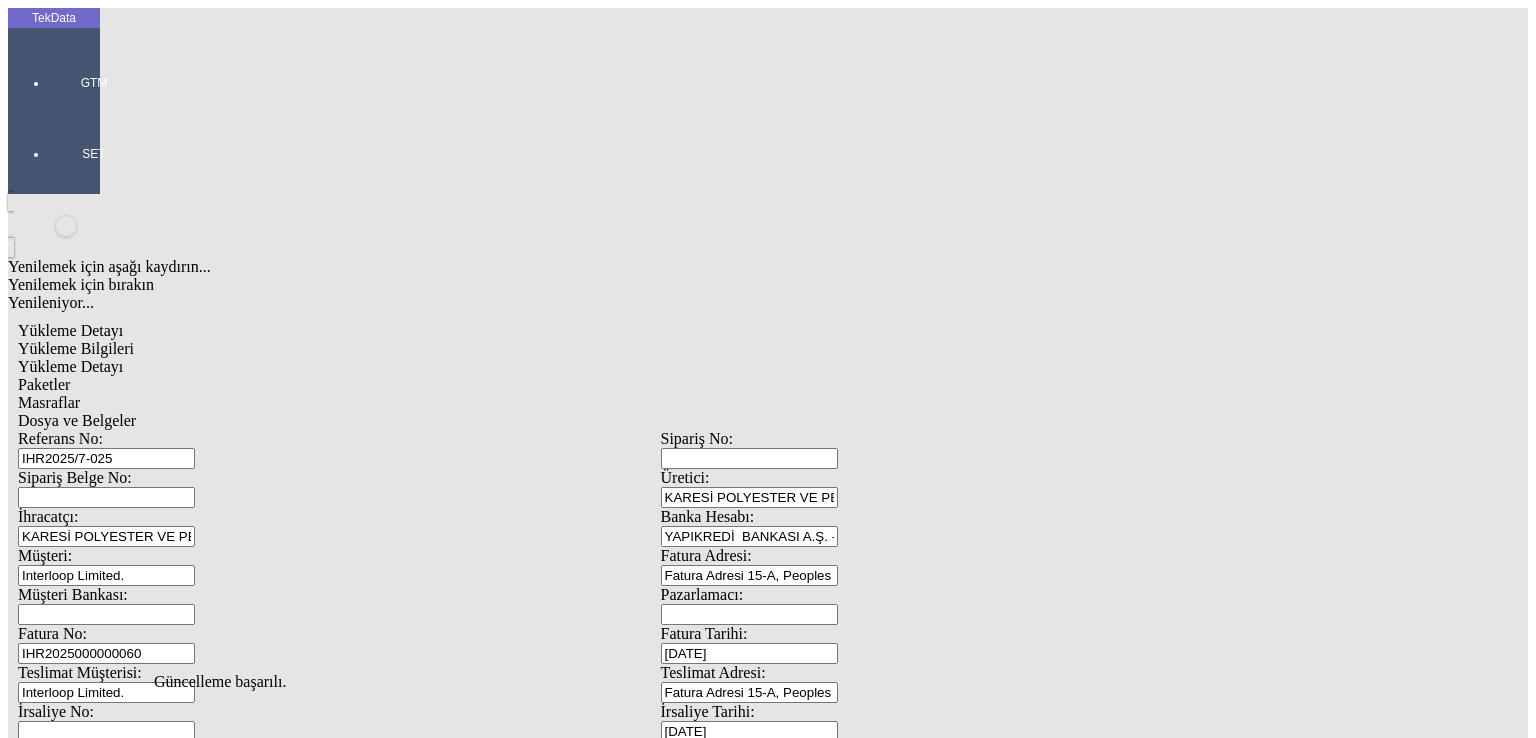 click on "Paketler" 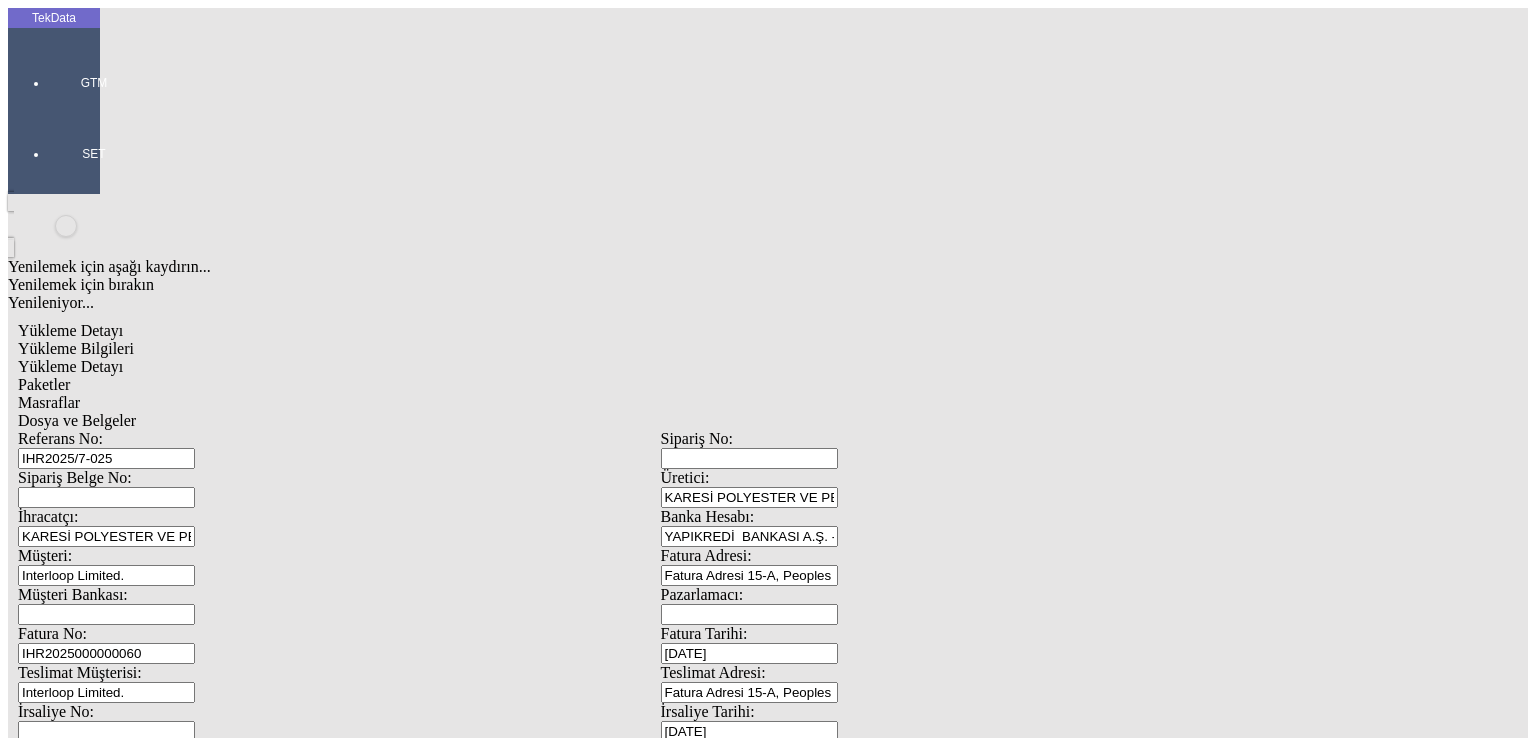 click on "Sil" 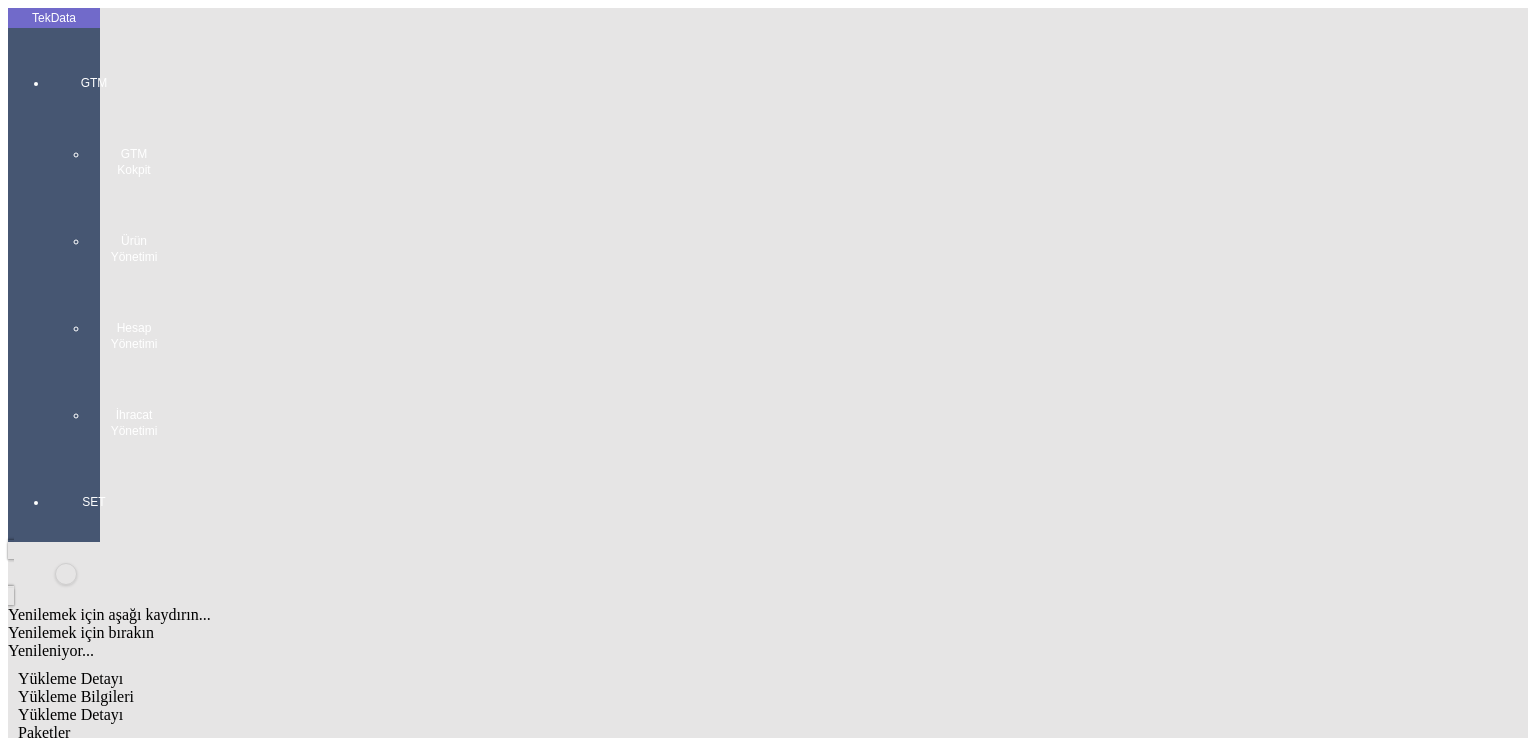 click on "Yükleme Bilgileri" 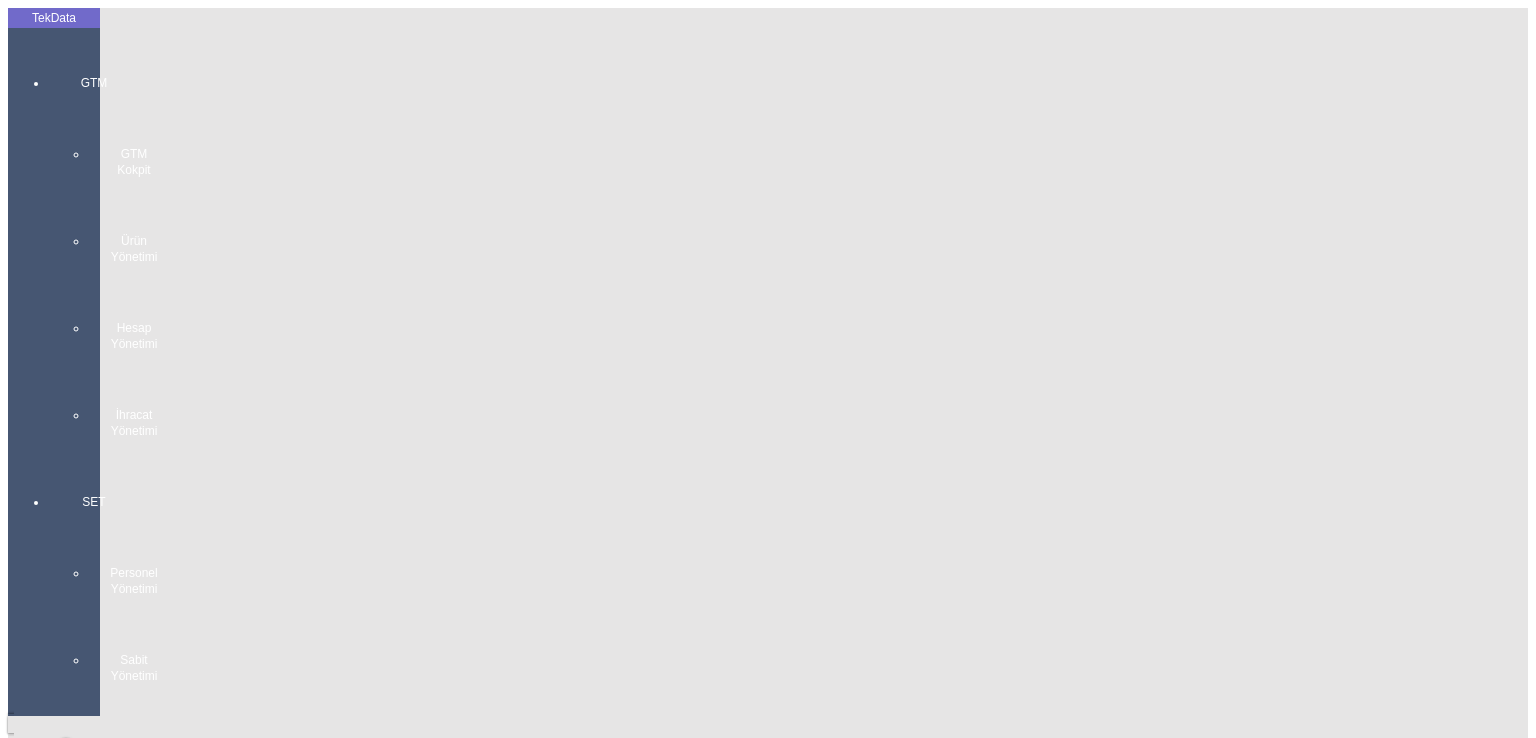 click on "İndir" 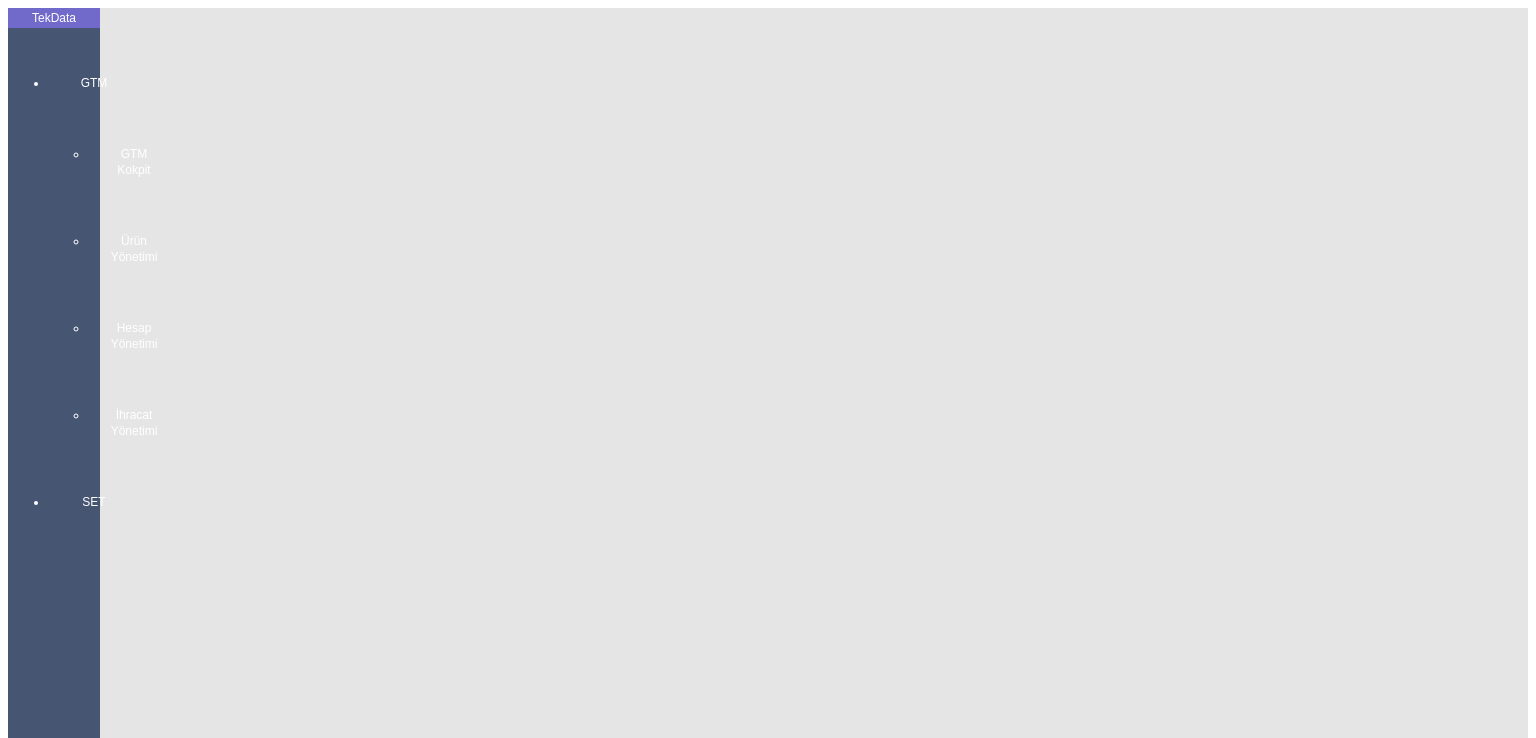 click at bounding box center (94, 459) 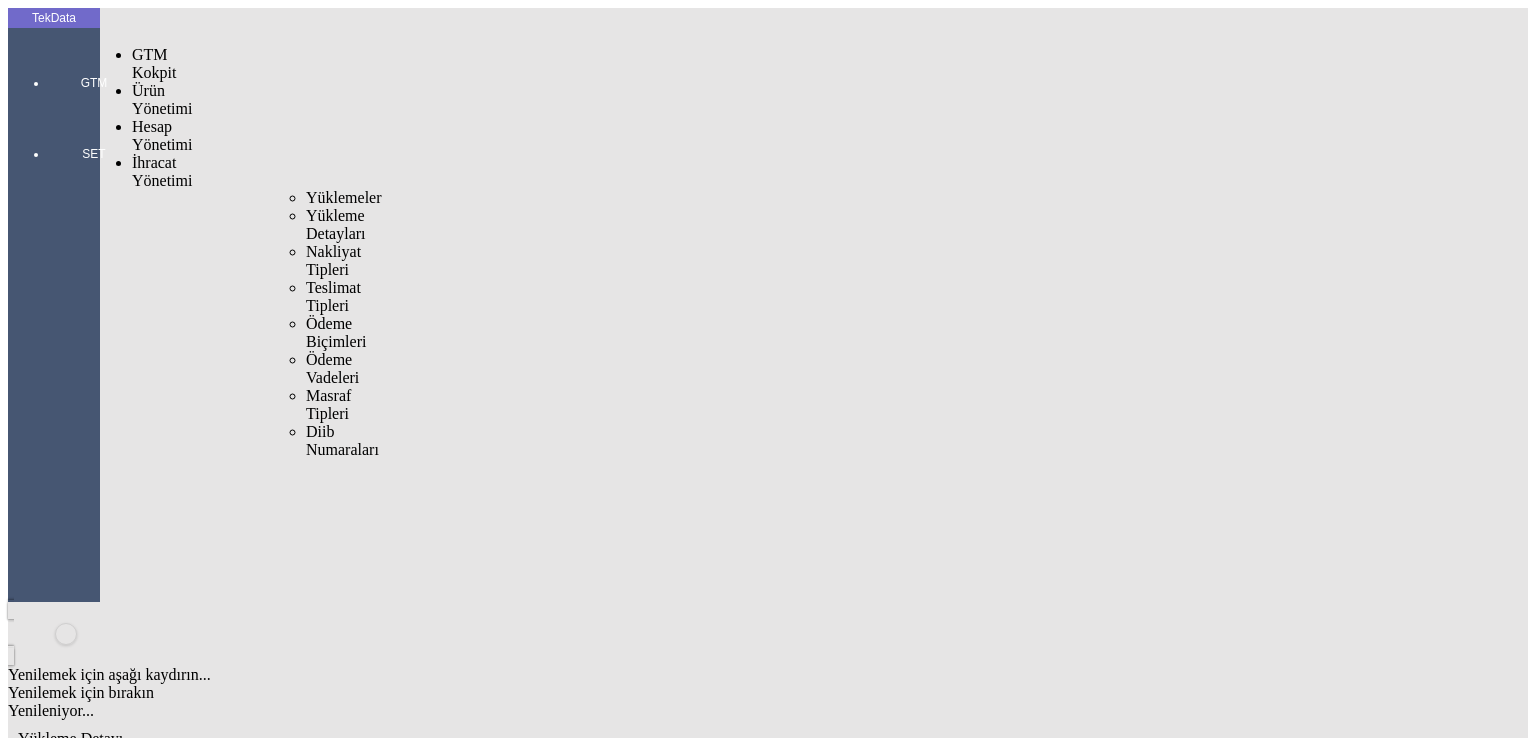 click on "İhracat Yönetimi" at bounding box center [162, 171] 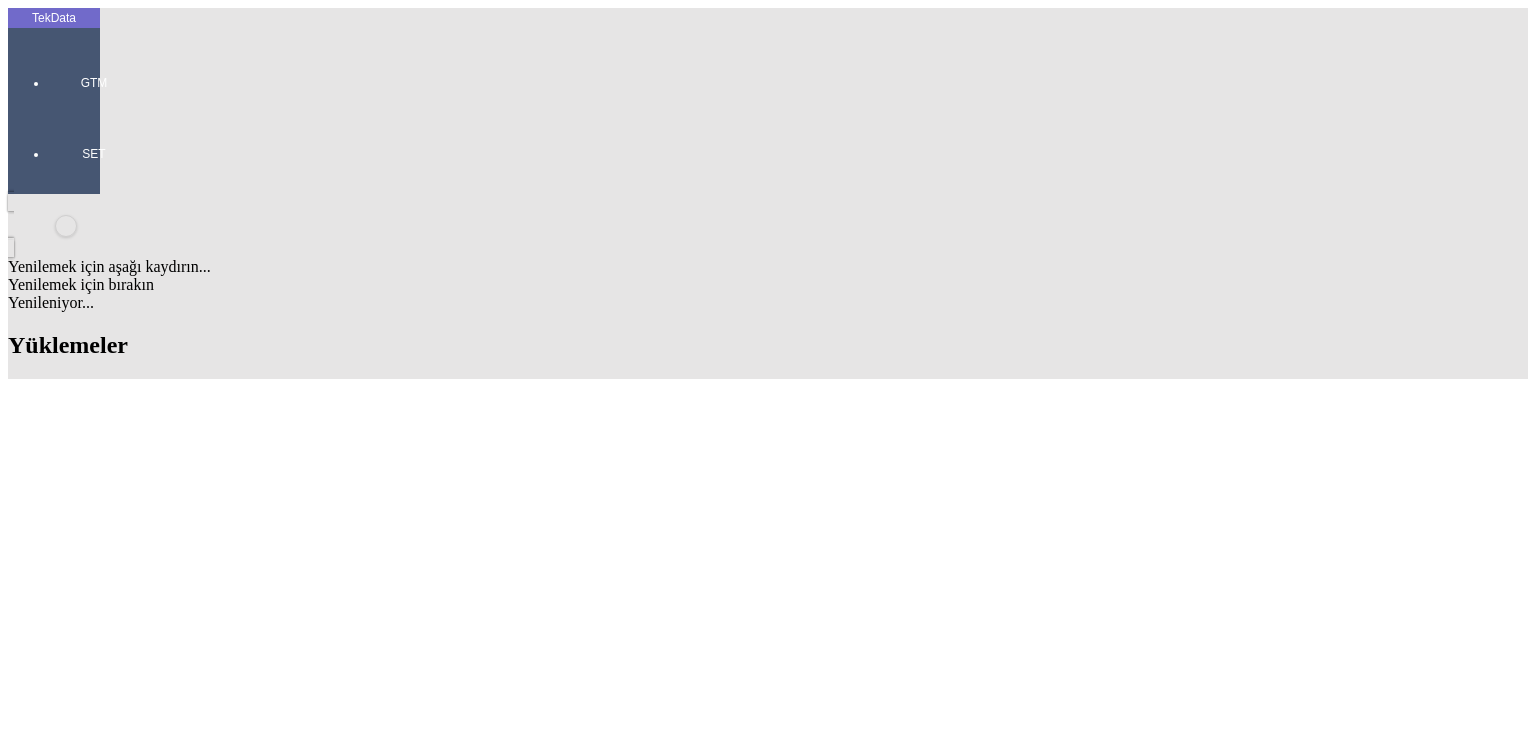 scroll, scrollTop: 1500, scrollLeft: 0, axis: vertical 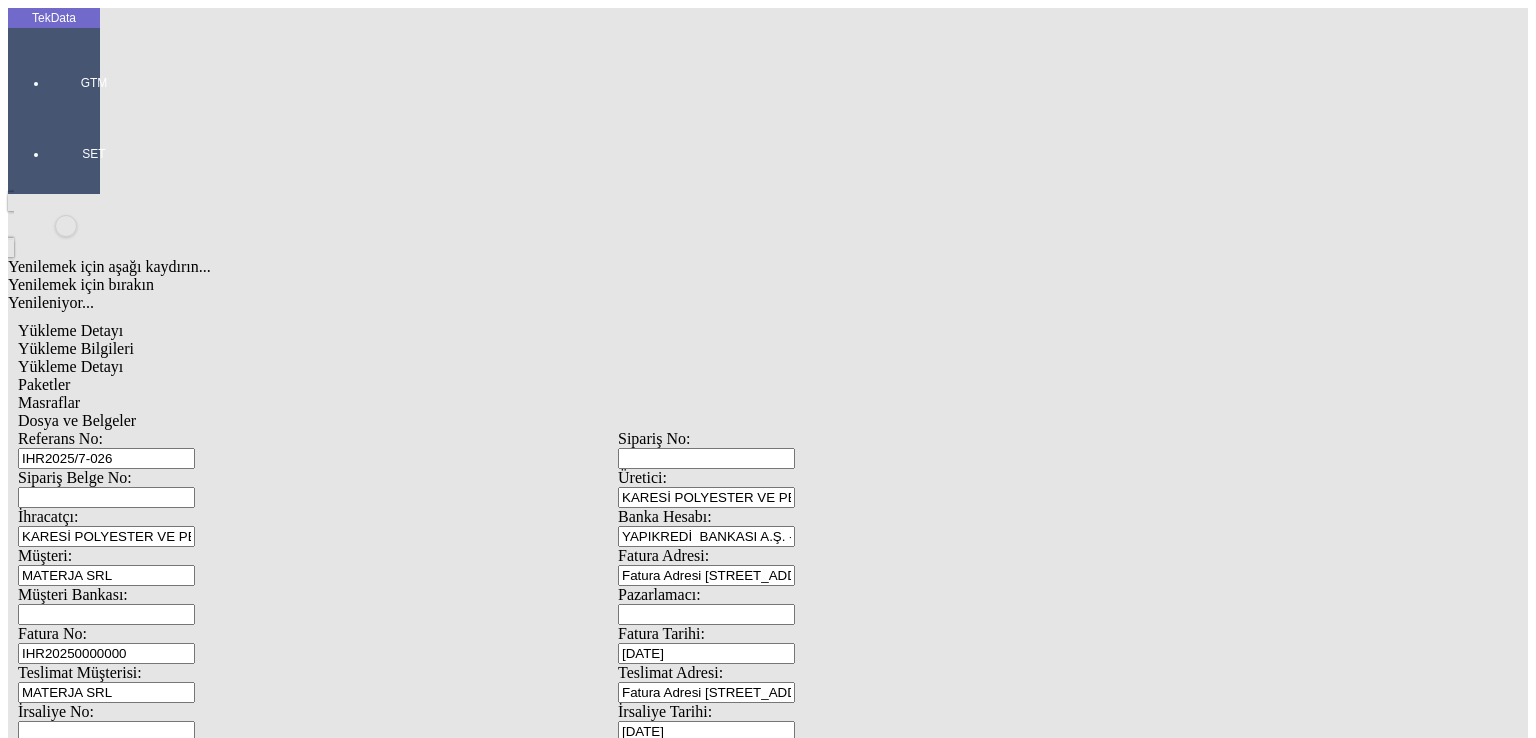 click on "İptal" 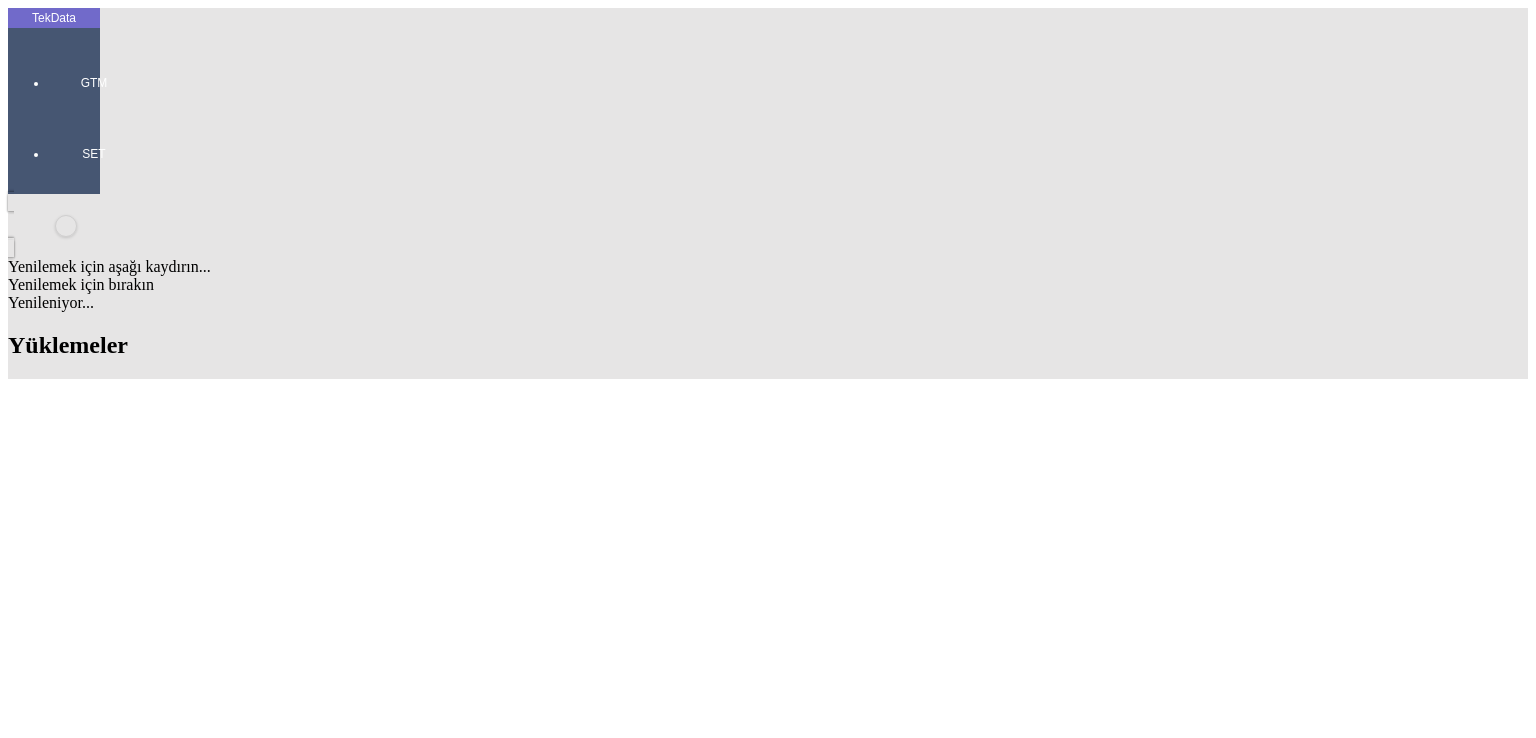 scroll, scrollTop: 1600, scrollLeft: 0, axis: vertical 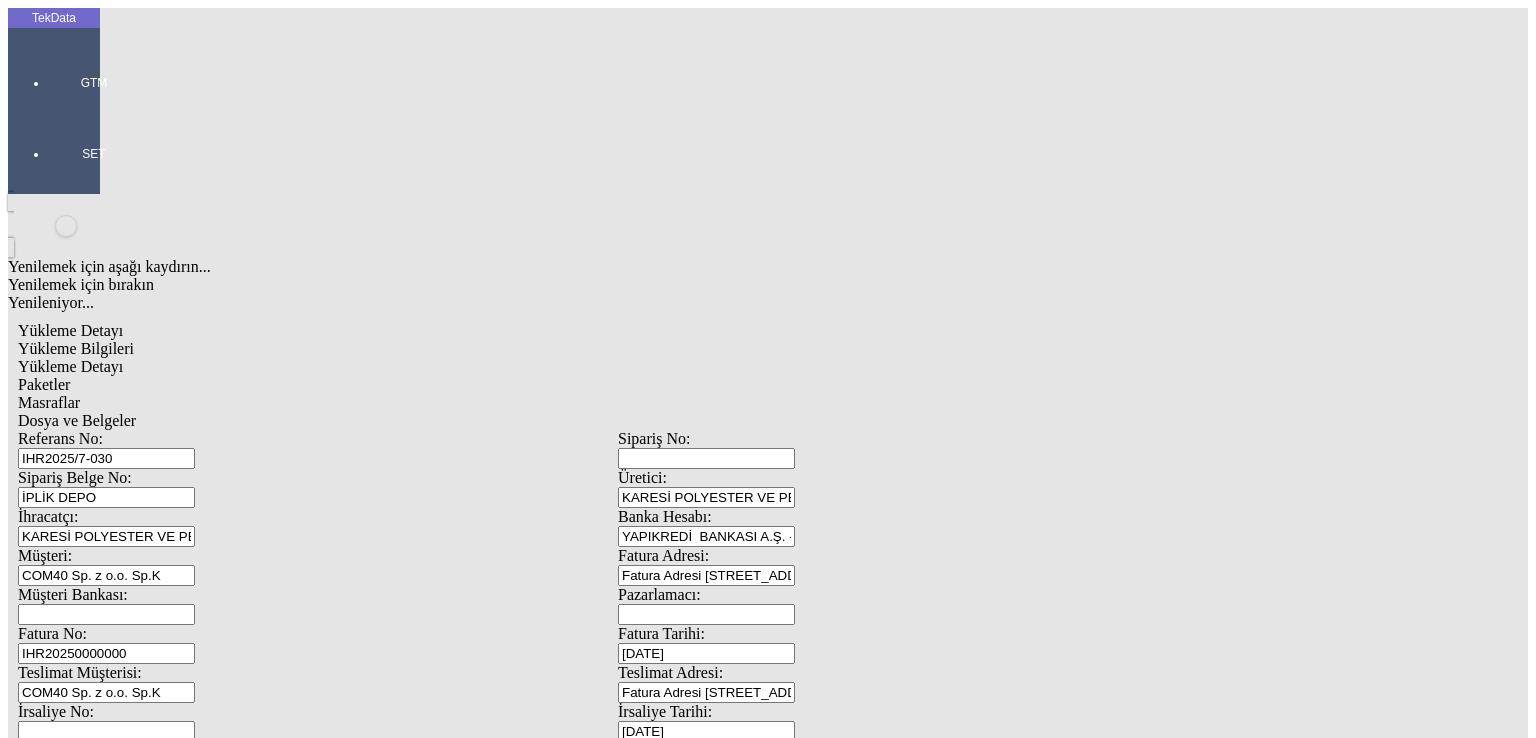 click on "IHR20250000000" at bounding box center (106, 653) 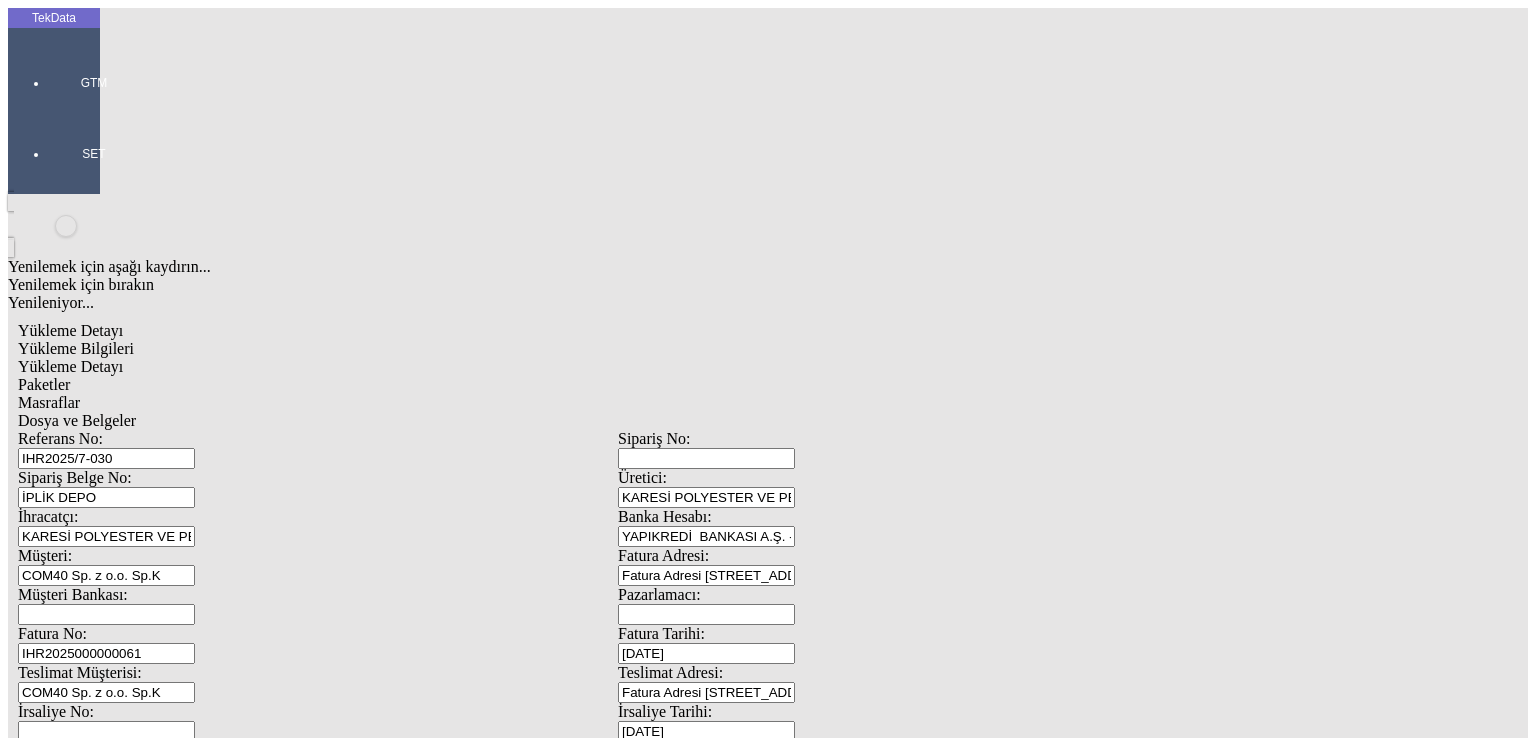 type on "IHR2025000000061" 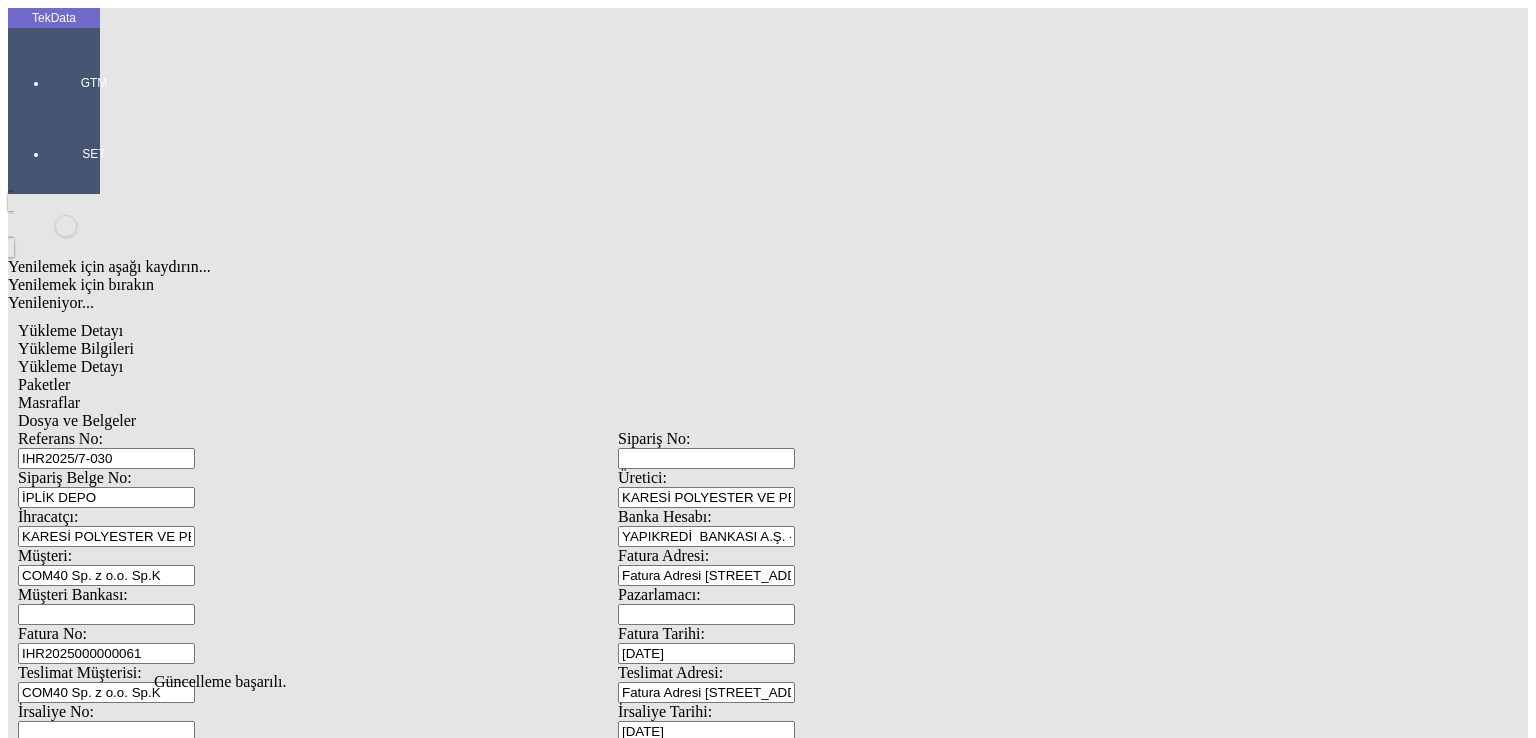 click on "Güncelle" 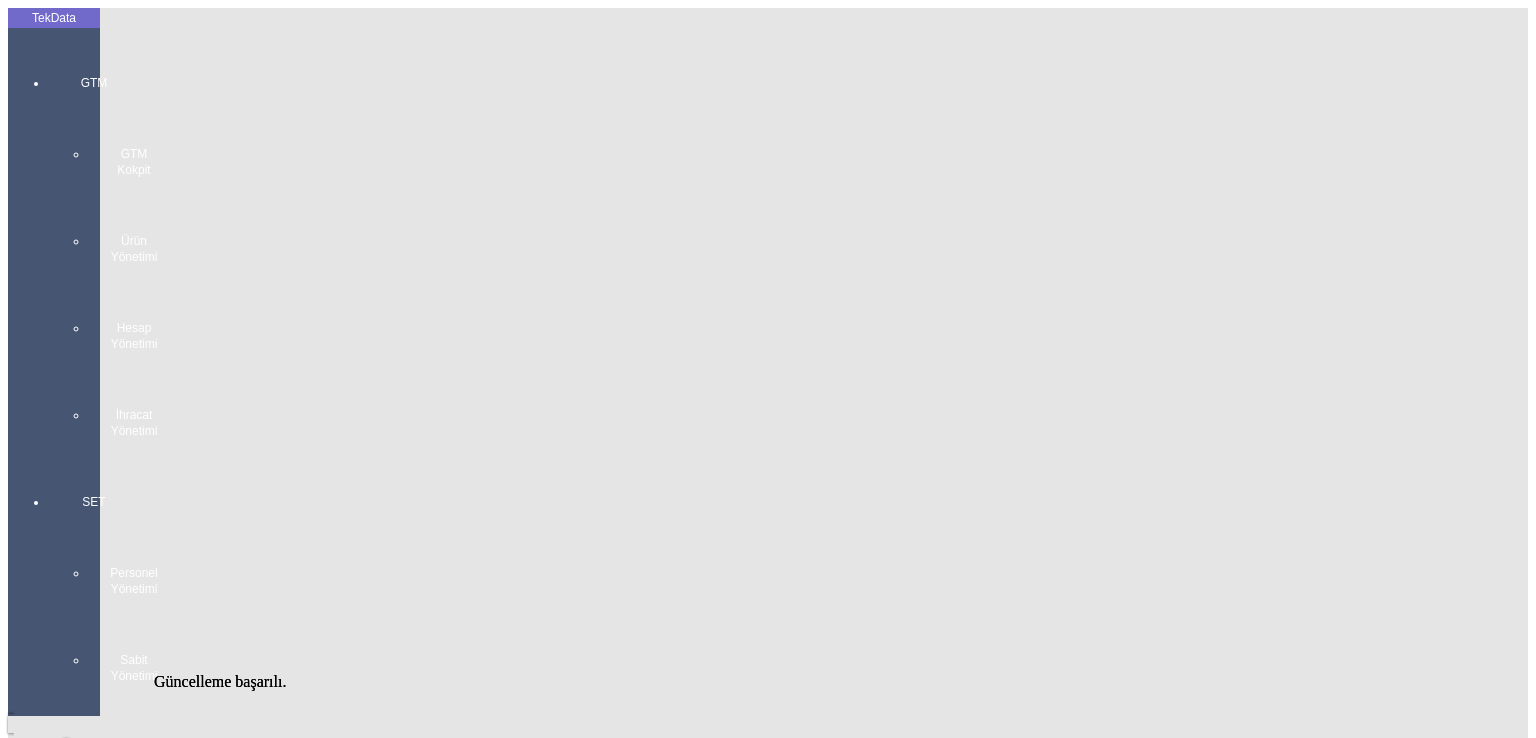 click on "GTM  GTM Kokpit  Ürün Yönetimi  Hesap Yönetimi  İhracat Yönetimi" at bounding box center [94, 249] 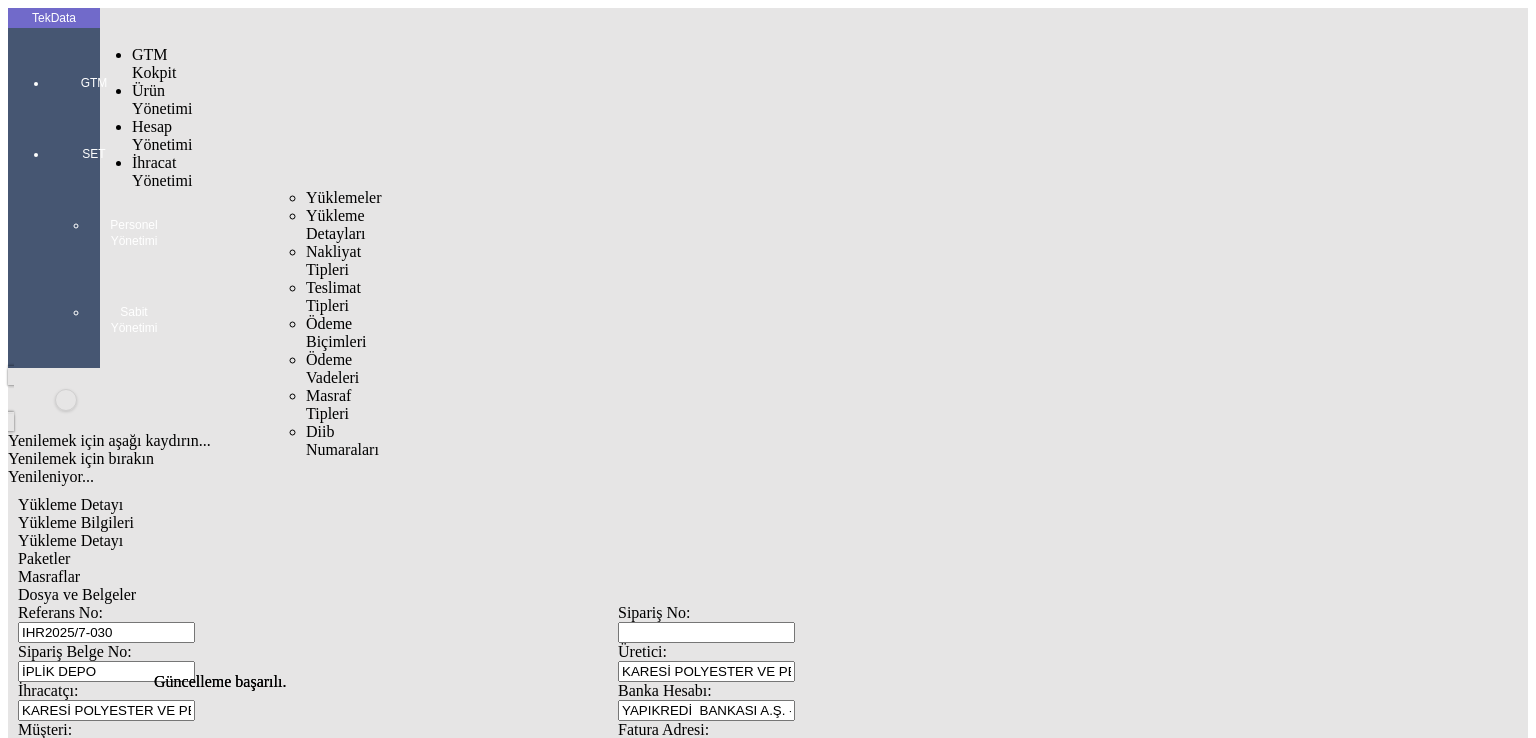 click on "İhracat Yönetimi" at bounding box center [162, 171] 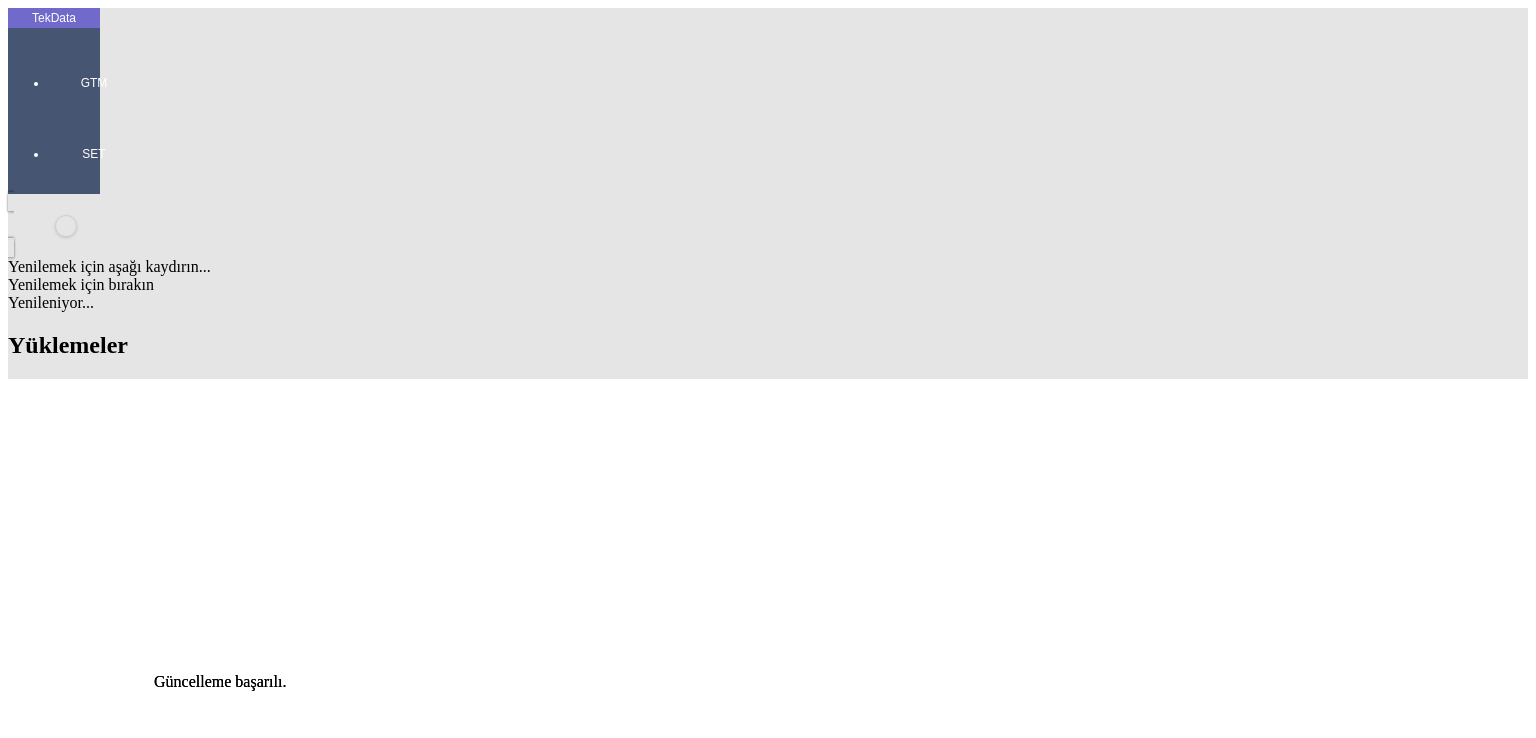 scroll, scrollTop: 1500, scrollLeft: 0, axis: vertical 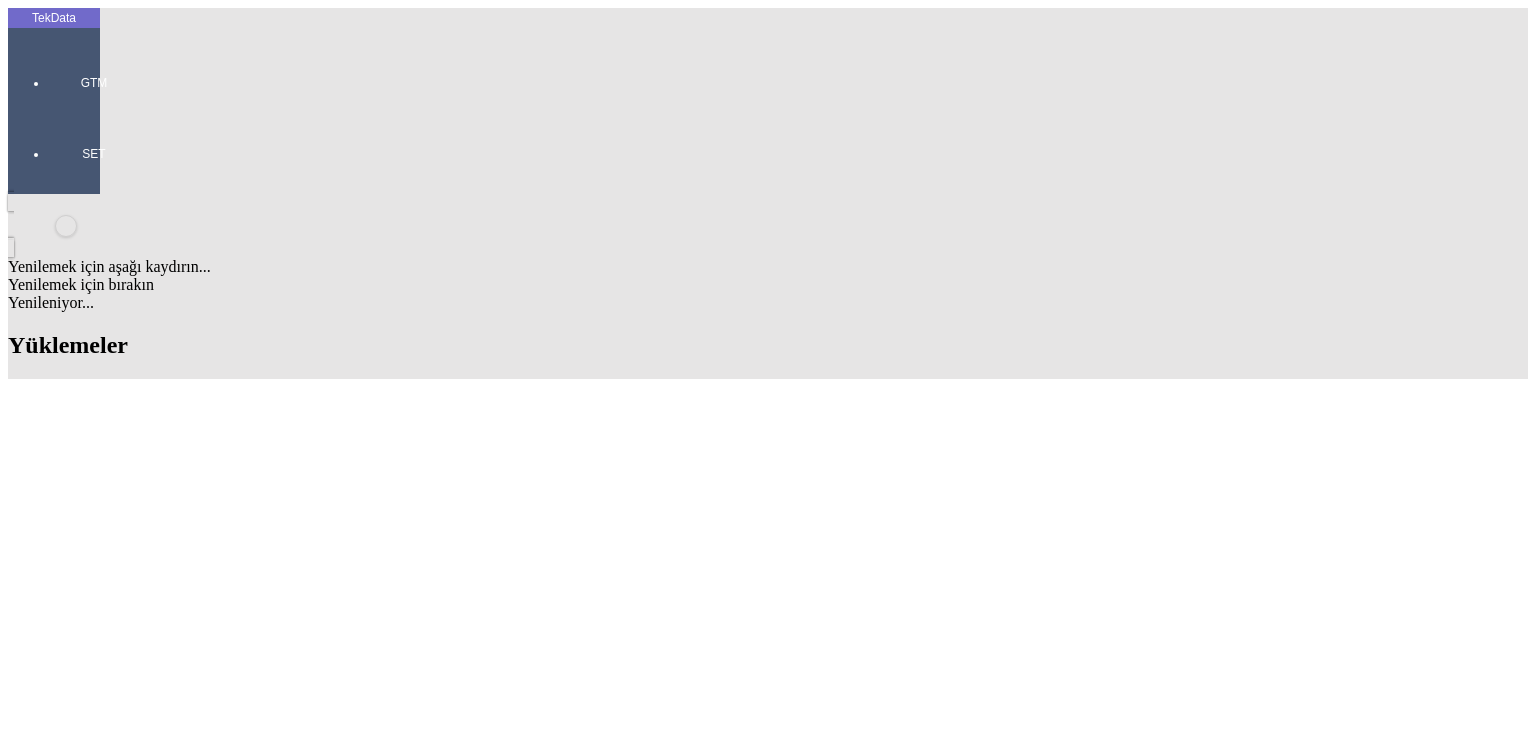 click on "BDF2024000000" 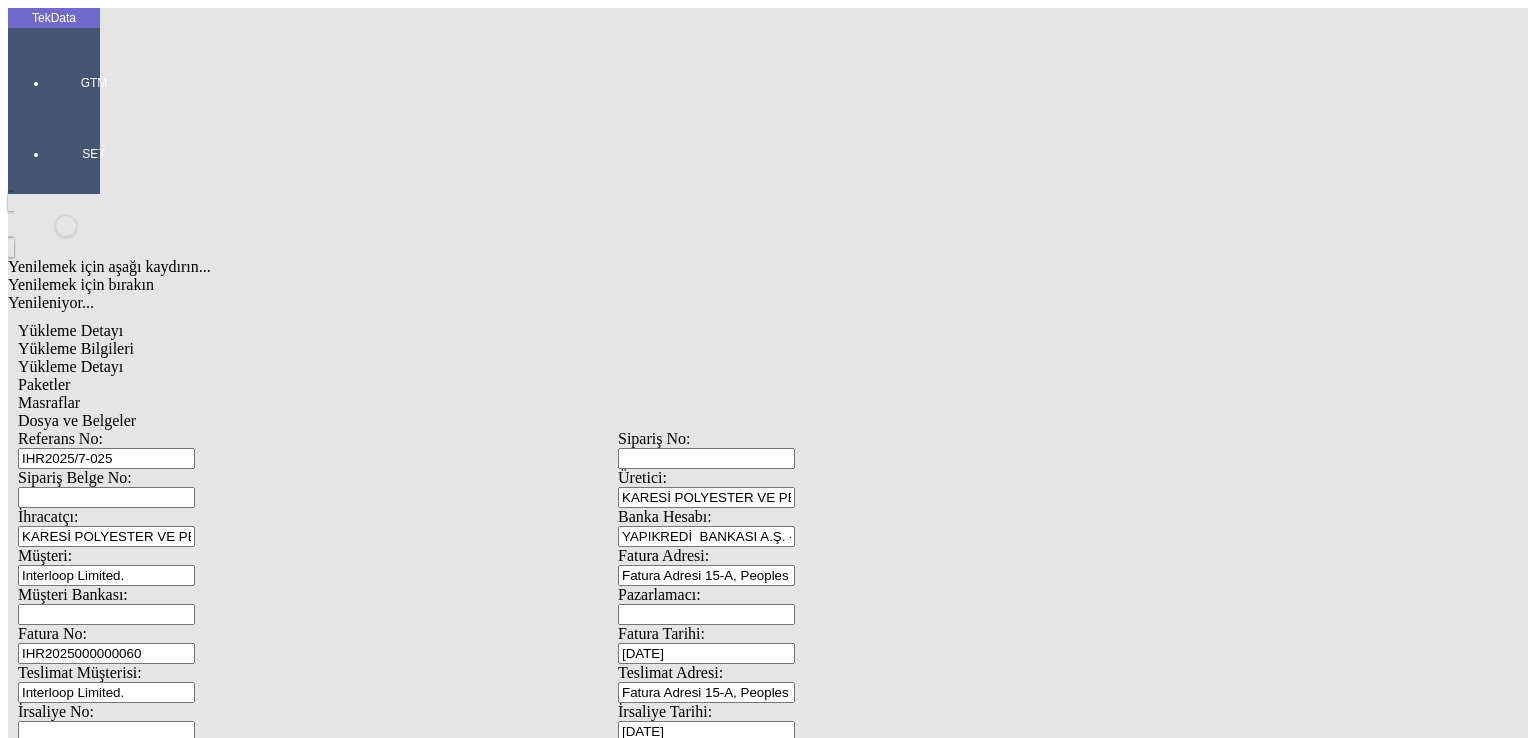scroll, scrollTop: 0, scrollLeft: 0, axis: both 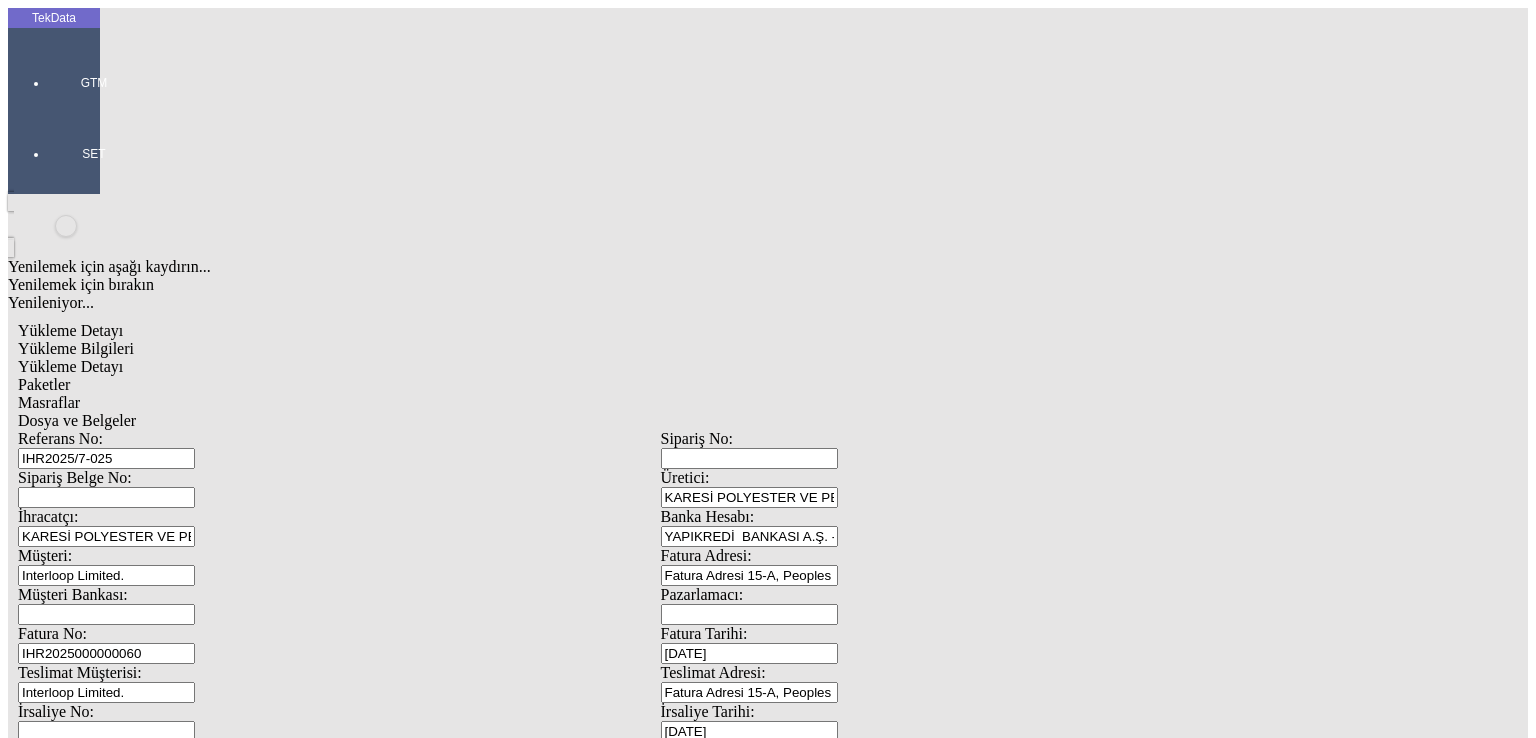 click on "Düzenle" at bounding box center (64, 1627) 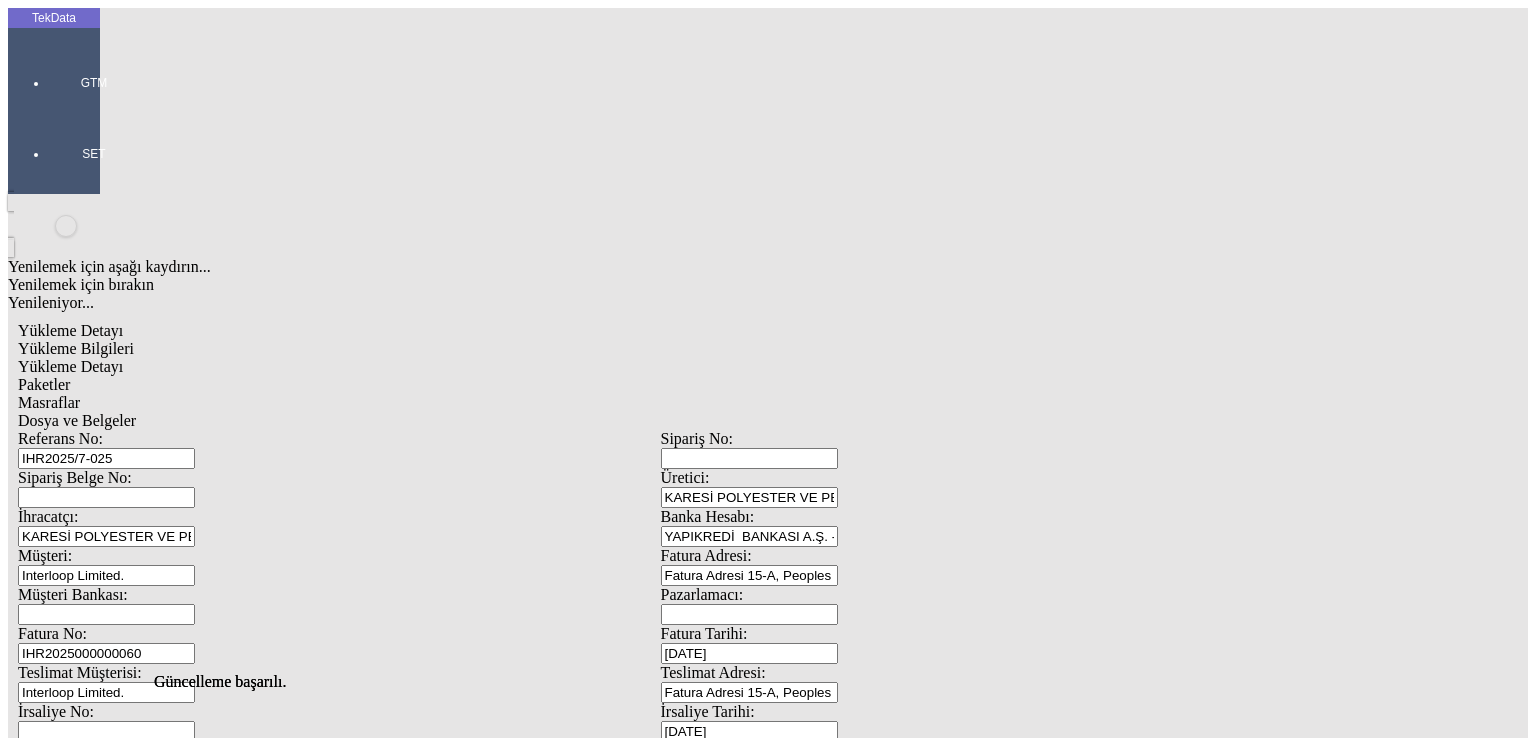 click on "Paketler" 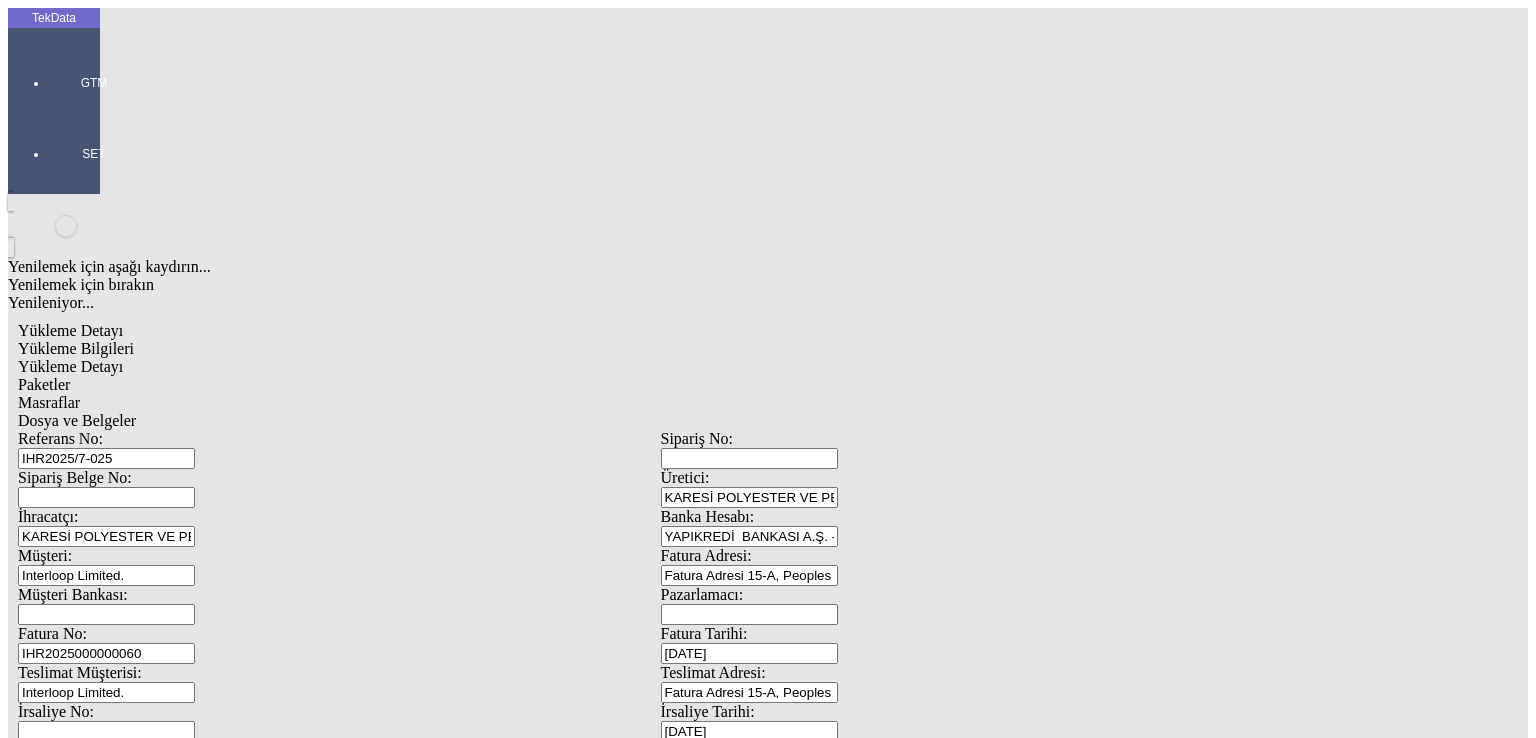 click on "Sil" 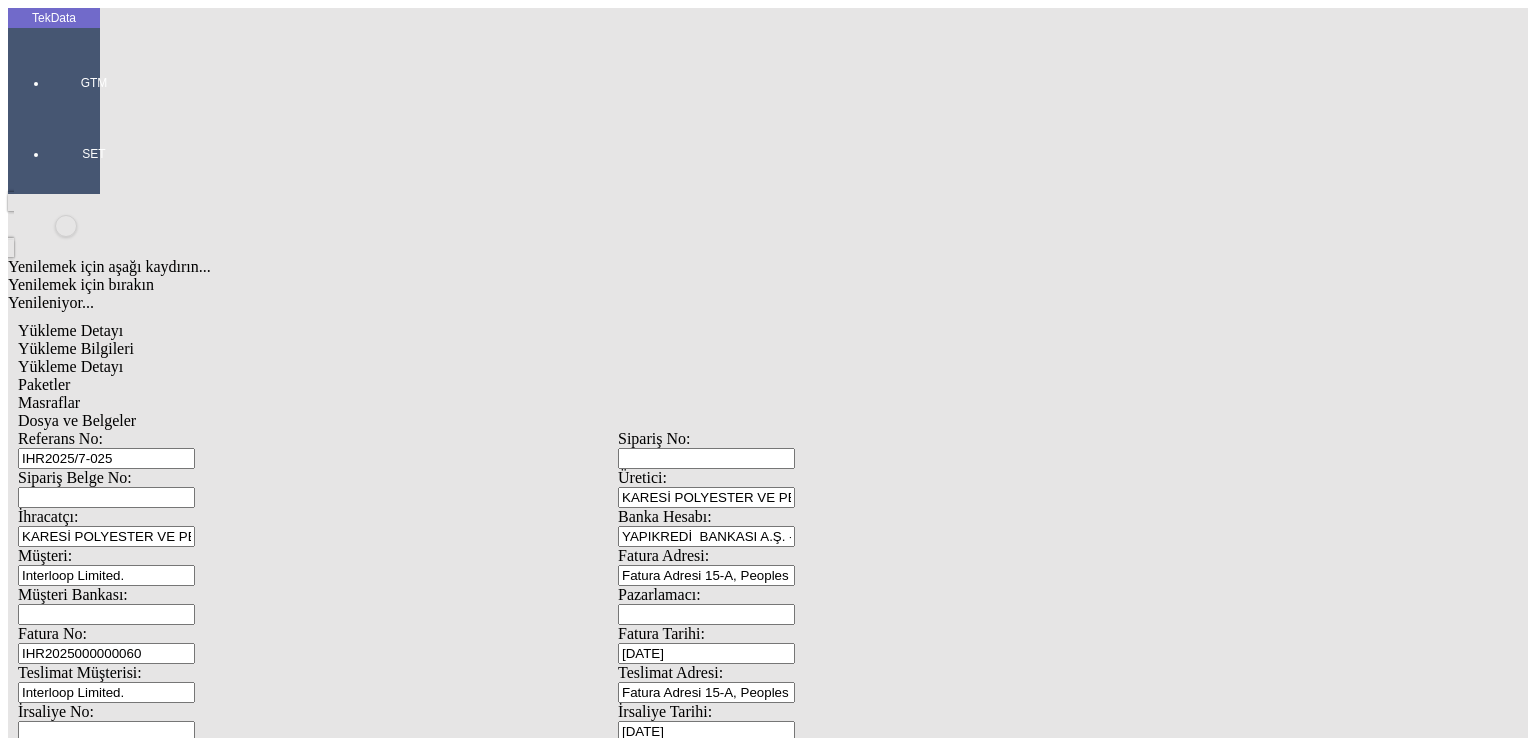 click on "Dosya ve Belgeler" at bounding box center (77, 420) 